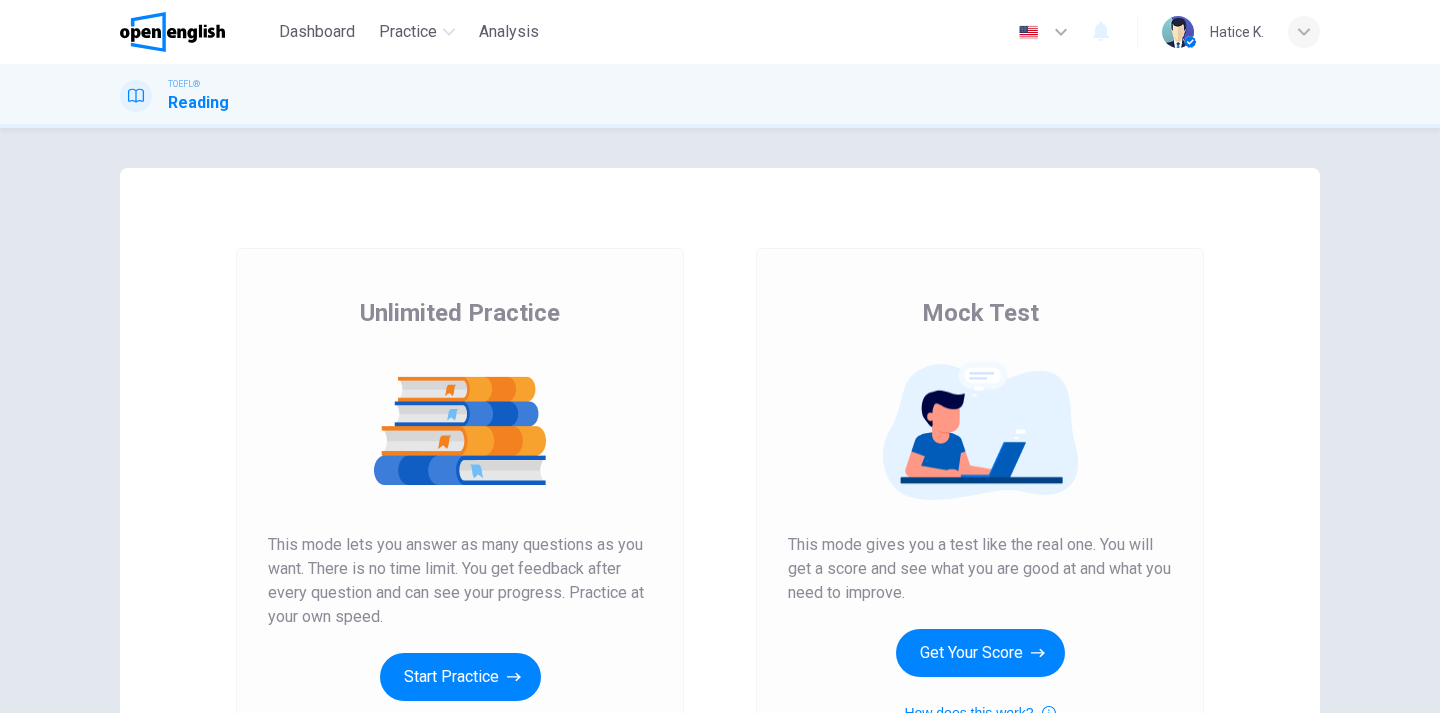 scroll, scrollTop: 0, scrollLeft: 0, axis: both 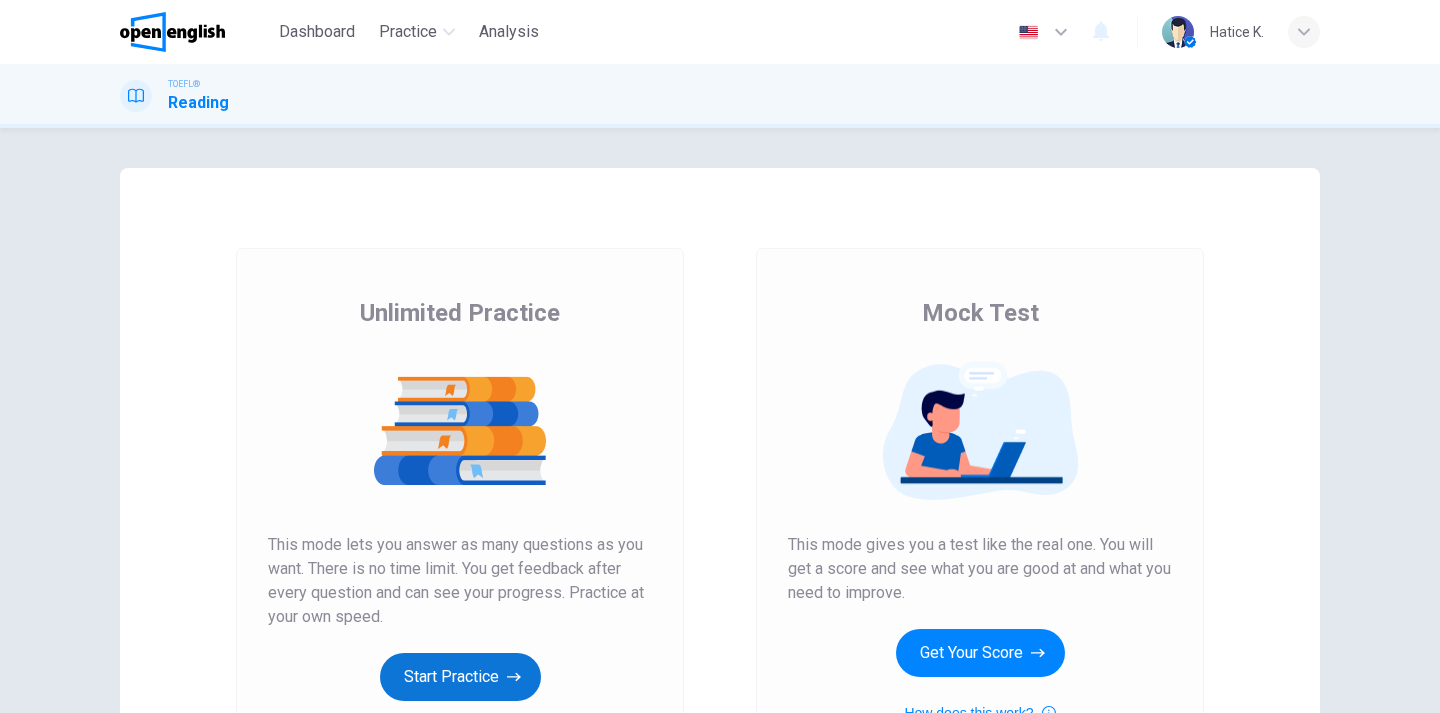 click on "Start Practice" at bounding box center [460, 677] 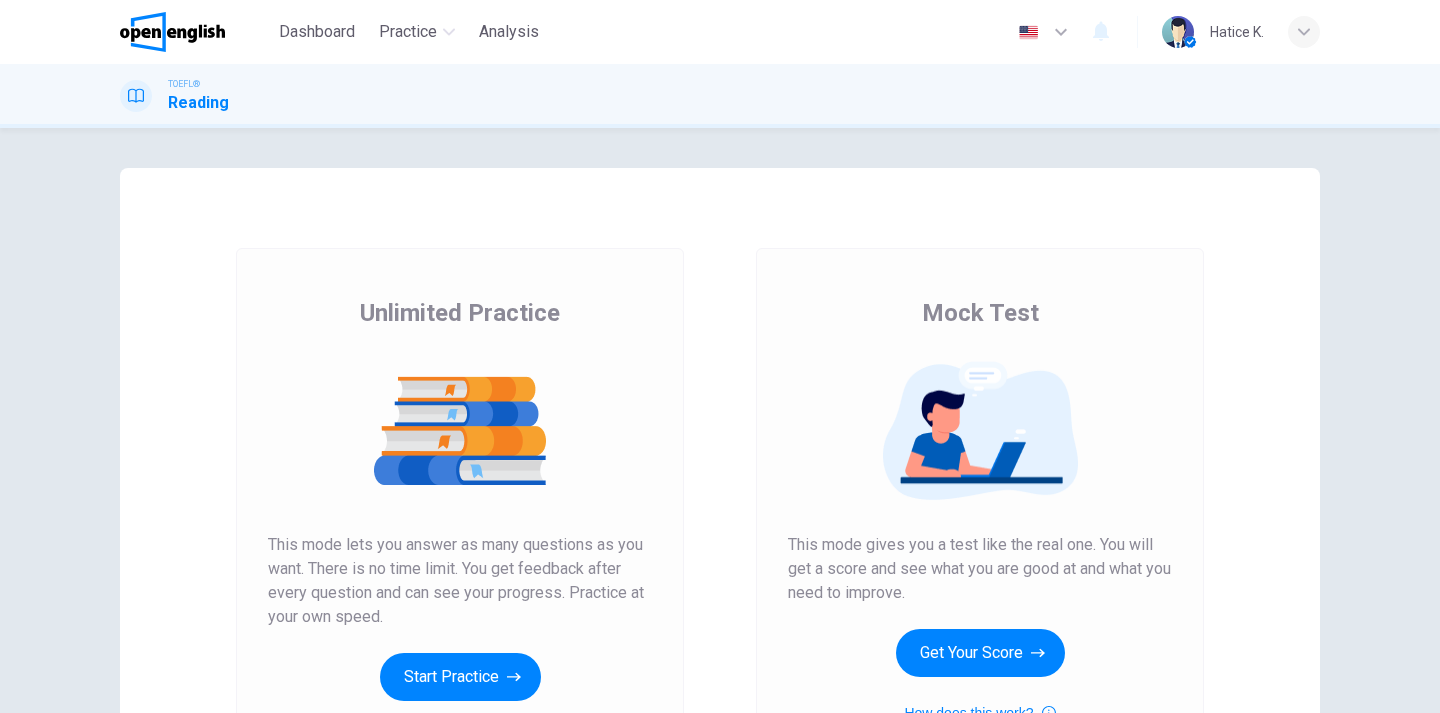 scroll, scrollTop: 0, scrollLeft: 0, axis: both 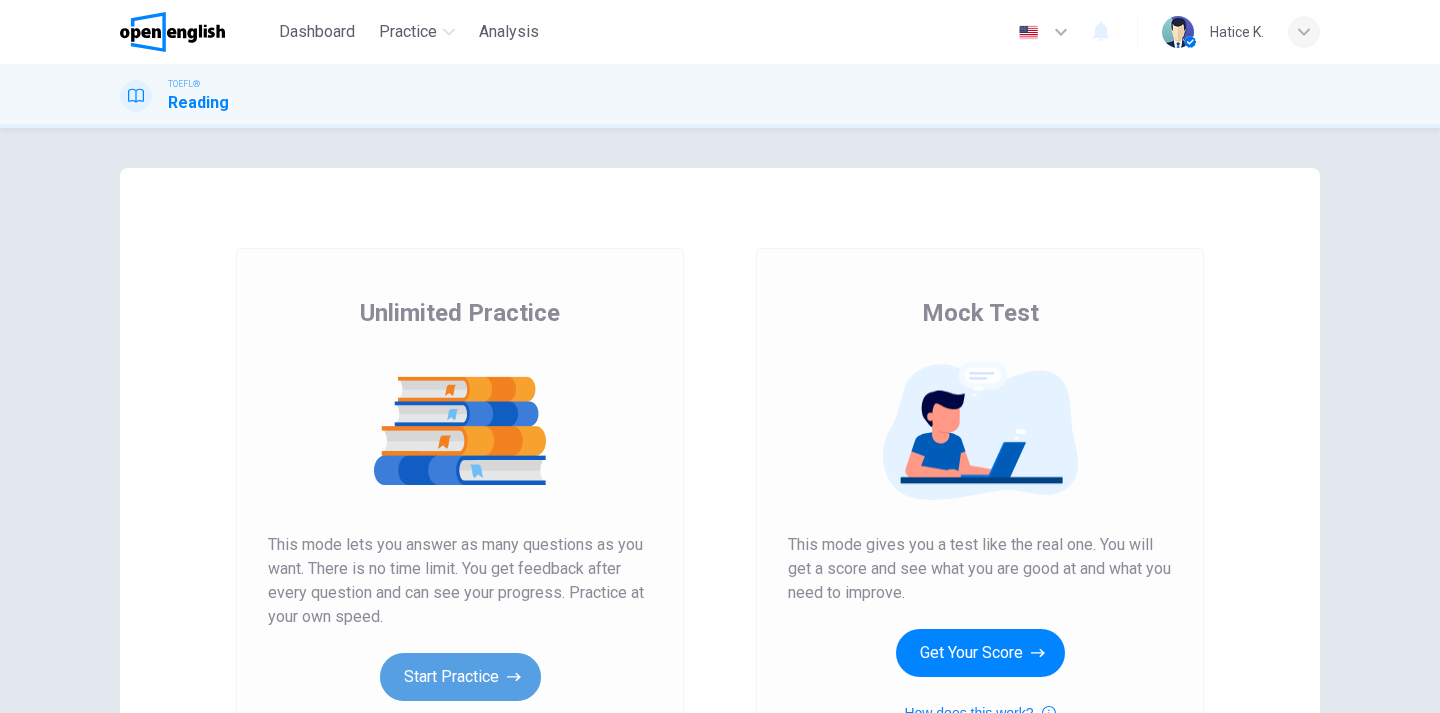 click on "Start Practice" at bounding box center (460, 677) 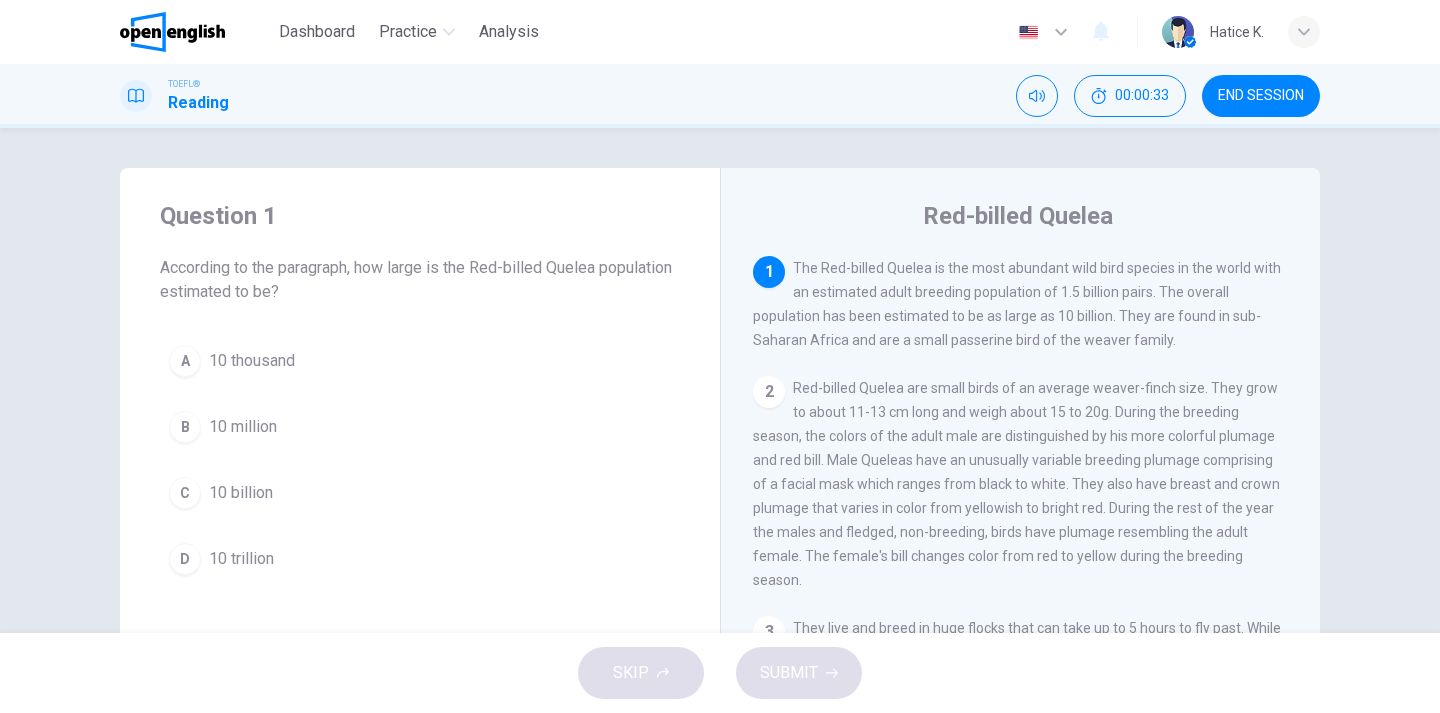 click on "C" at bounding box center [185, 361] 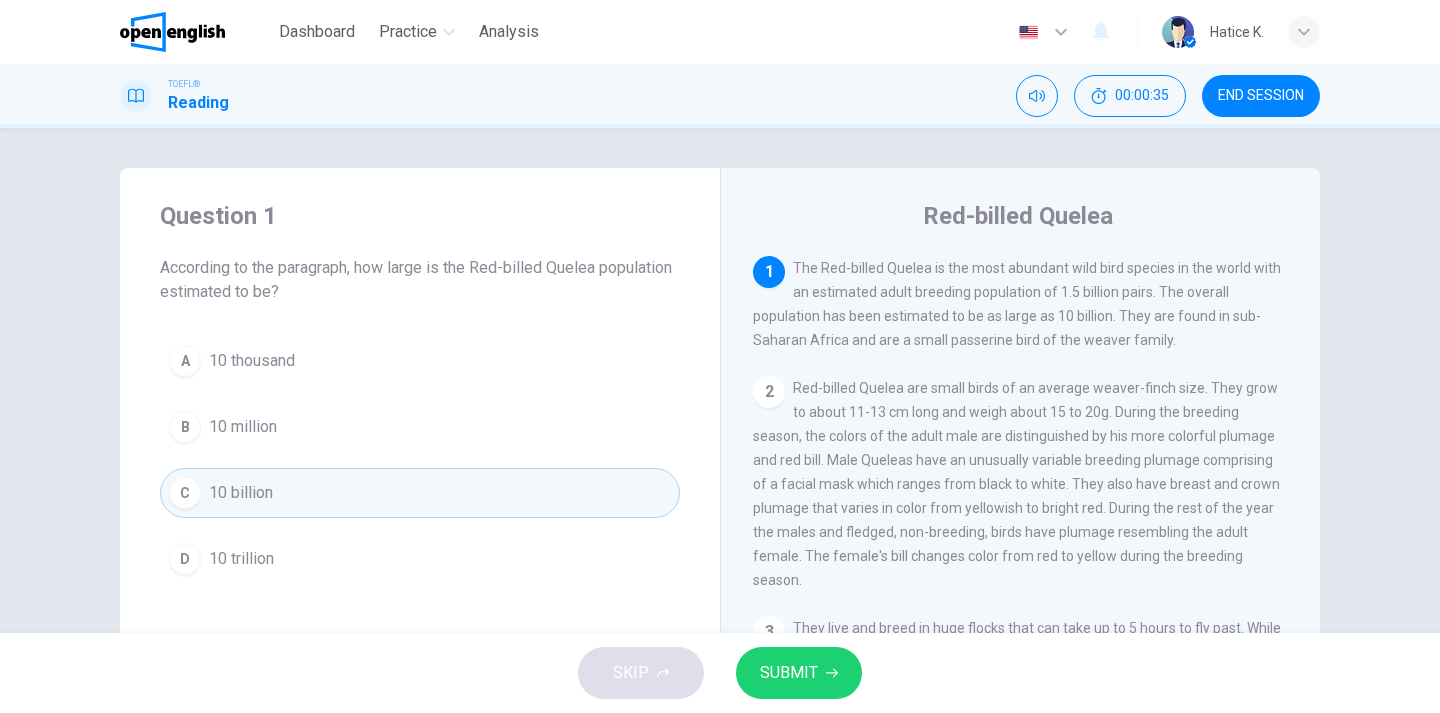 click on "SUBMIT" at bounding box center (789, 673) 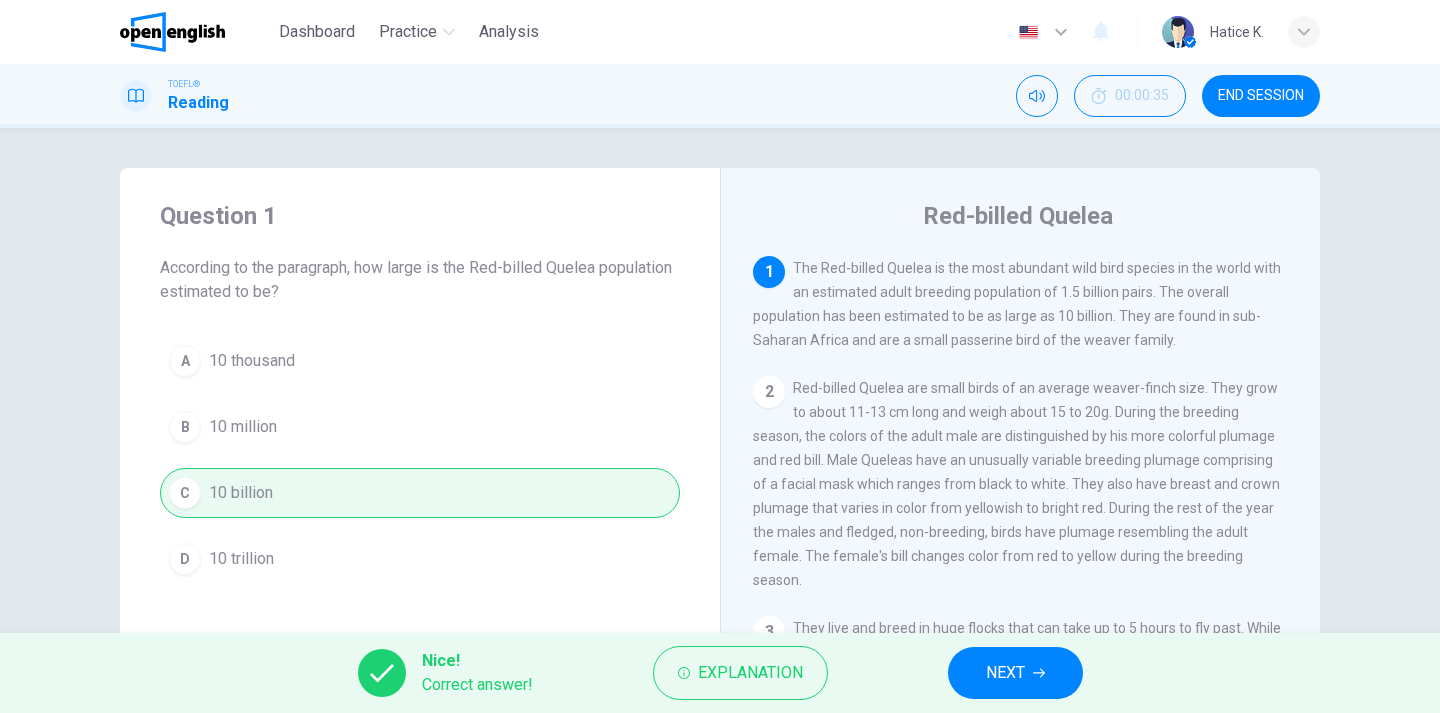 scroll, scrollTop: 81, scrollLeft: 0, axis: vertical 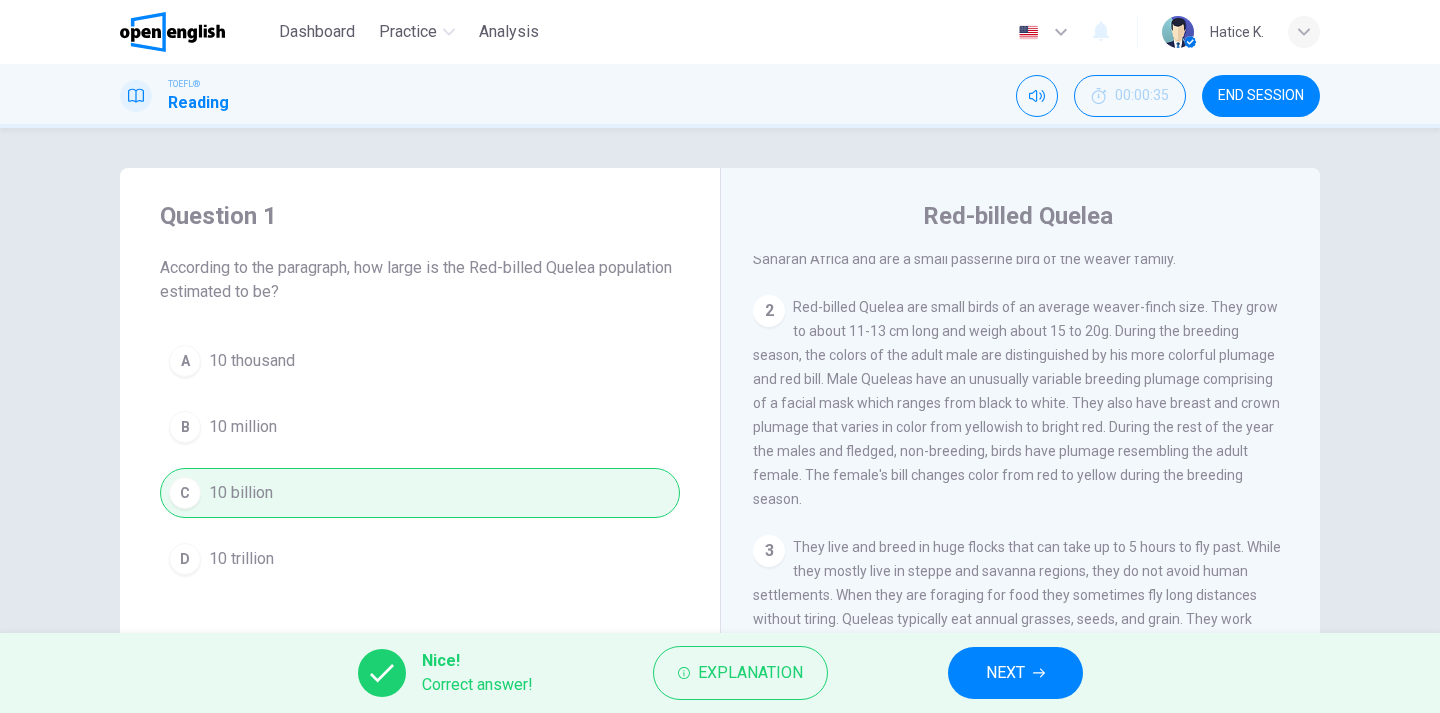 click on "NEXT" at bounding box center [1005, 673] 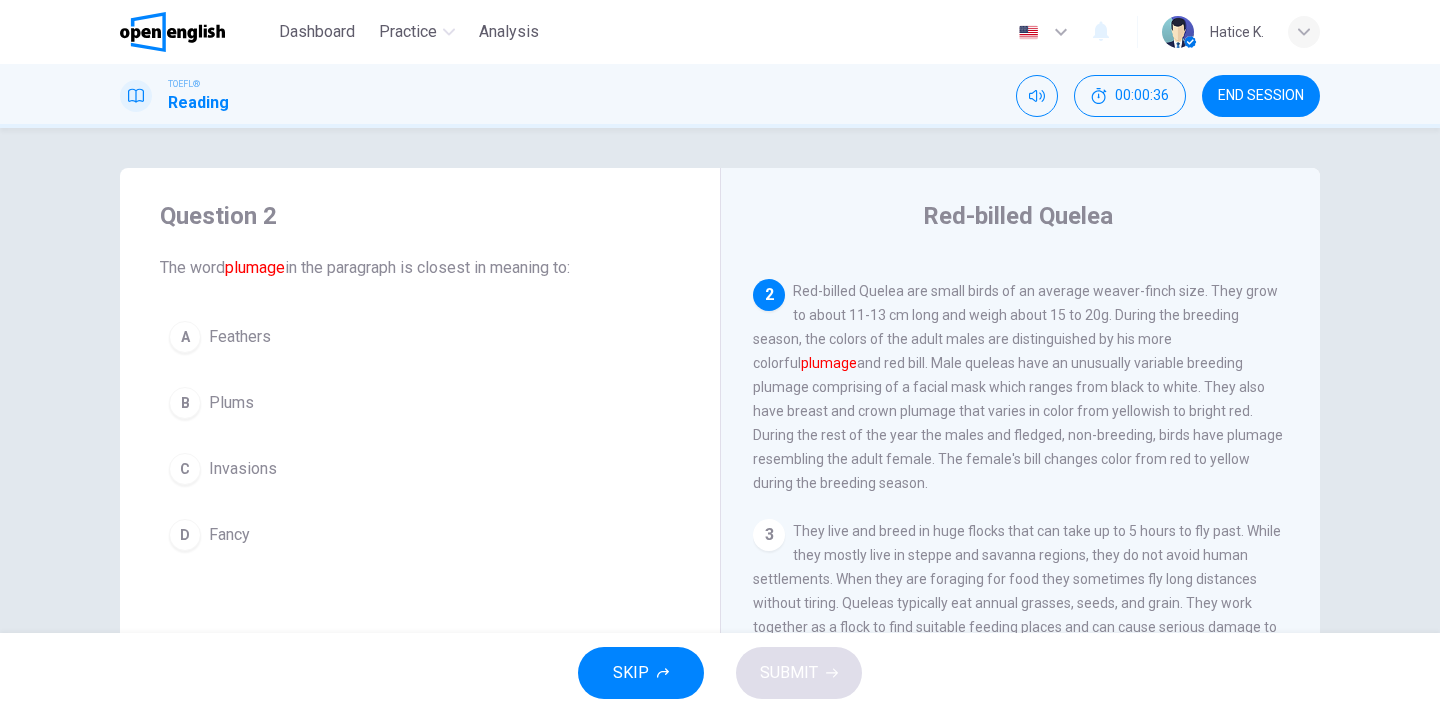 scroll, scrollTop: 100, scrollLeft: 0, axis: vertical 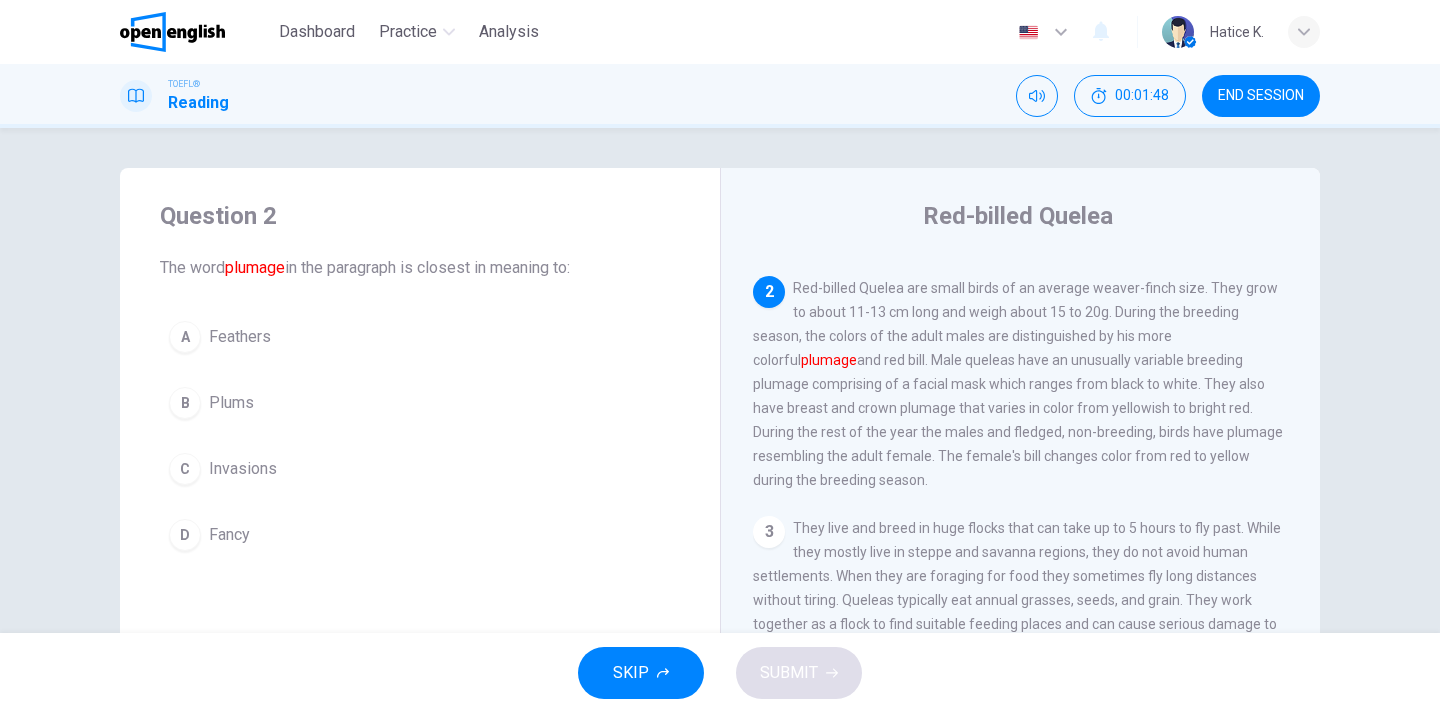 click on "Feathers" at bounding box center [240, 337] 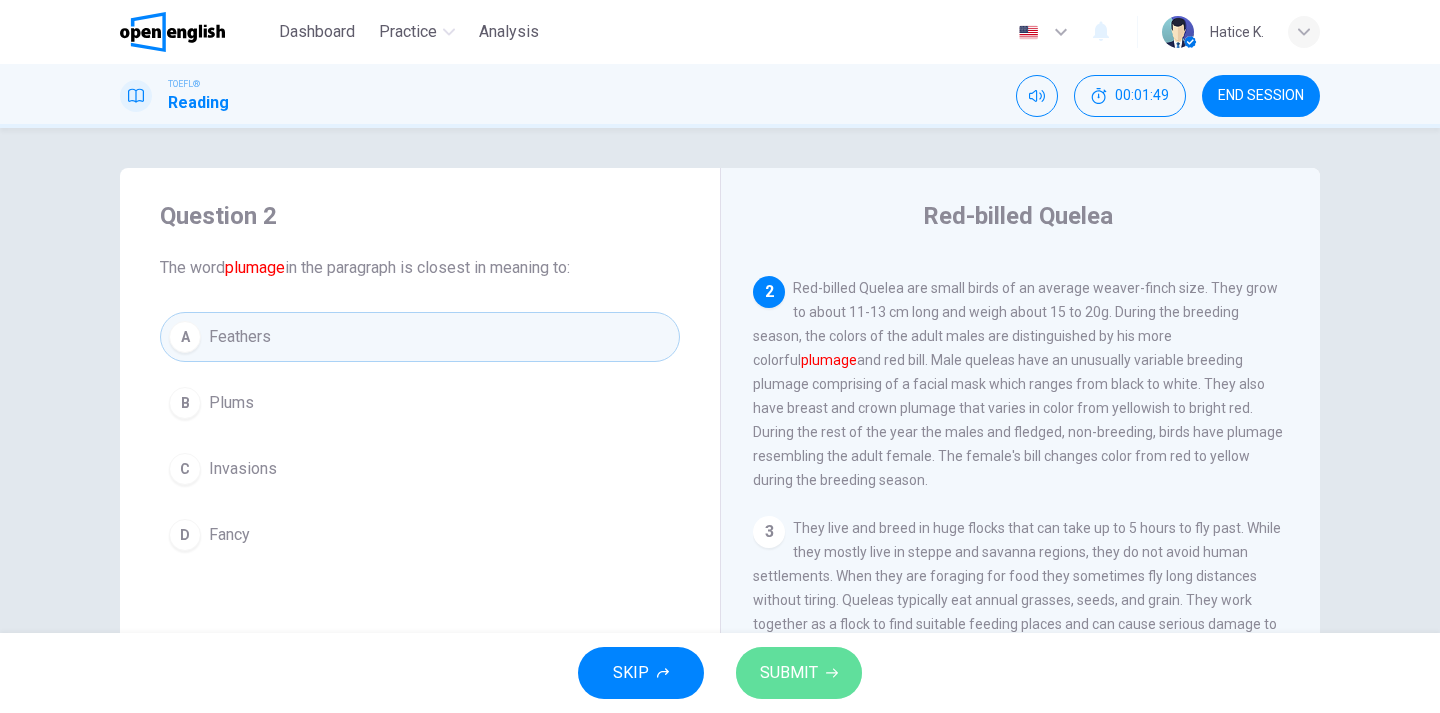 click on "SUBMIT" at bounding box center (789, 673) 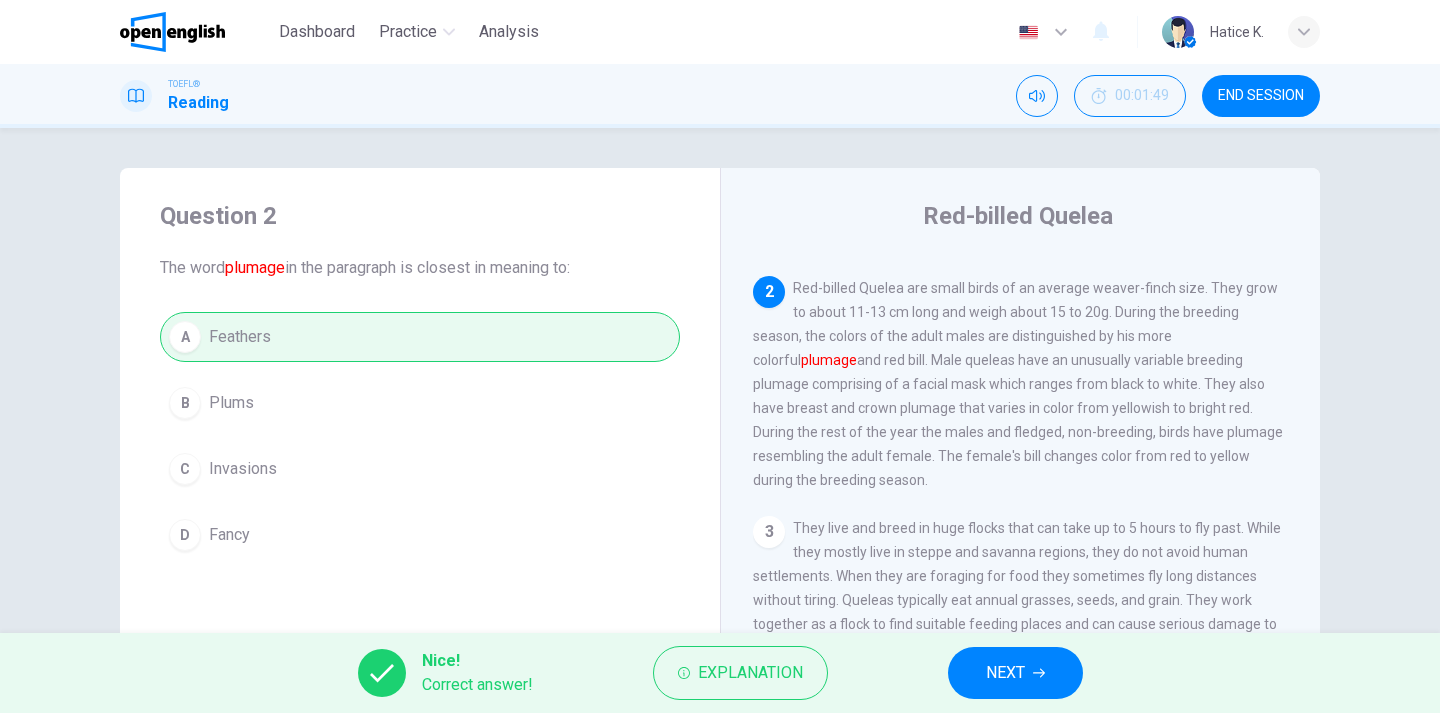 click on "NEXT" at bounding box center (1005, 673) 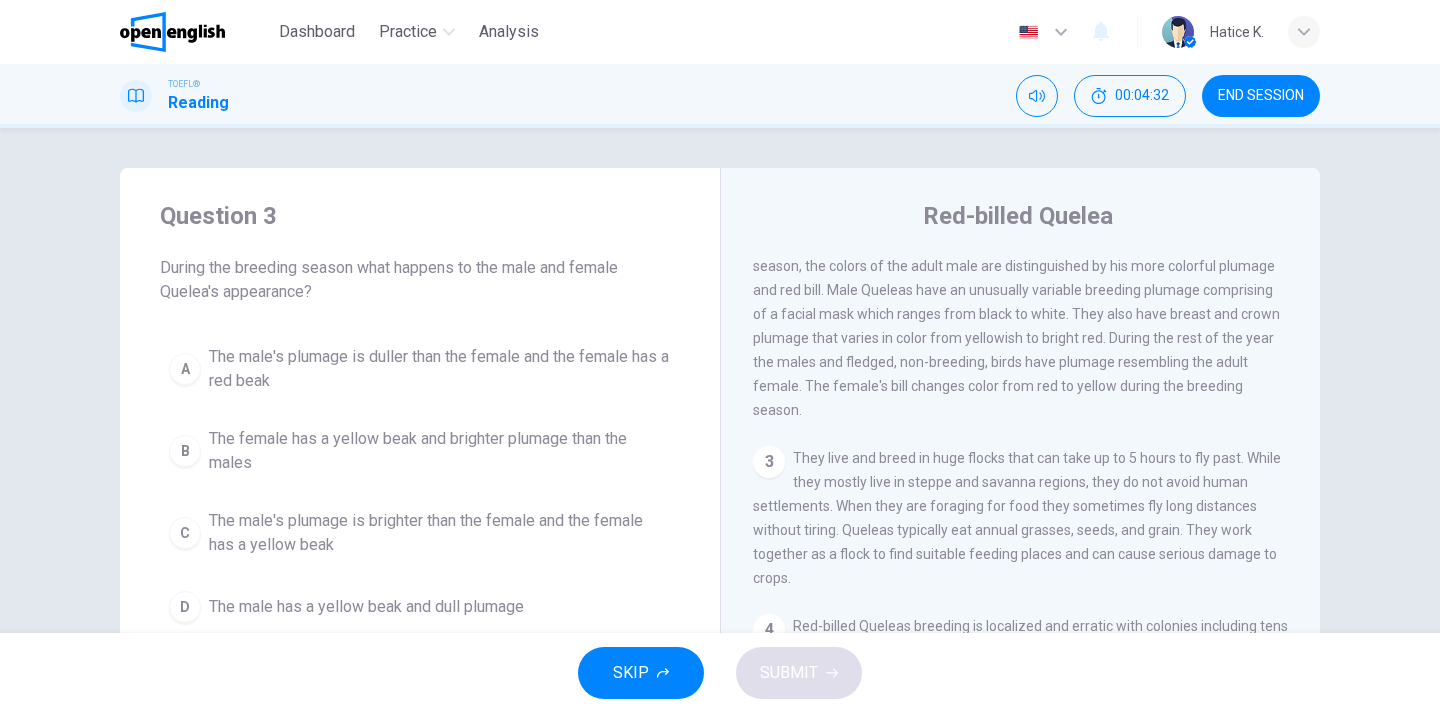 scroll, scrollTop: 177, scrollLeft: 0, axis: vertical 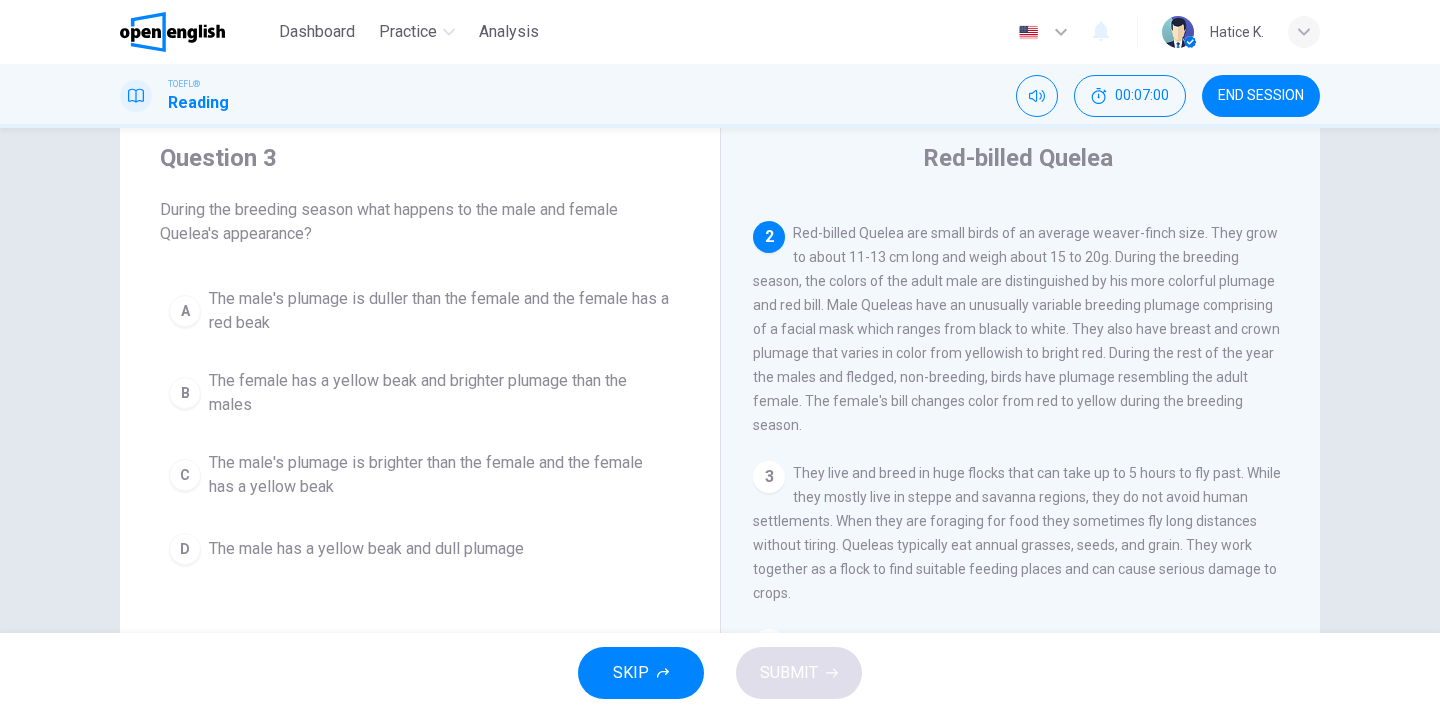 click on "The male has a yellow beak and dull plumage" at bounding box center [440, 311] 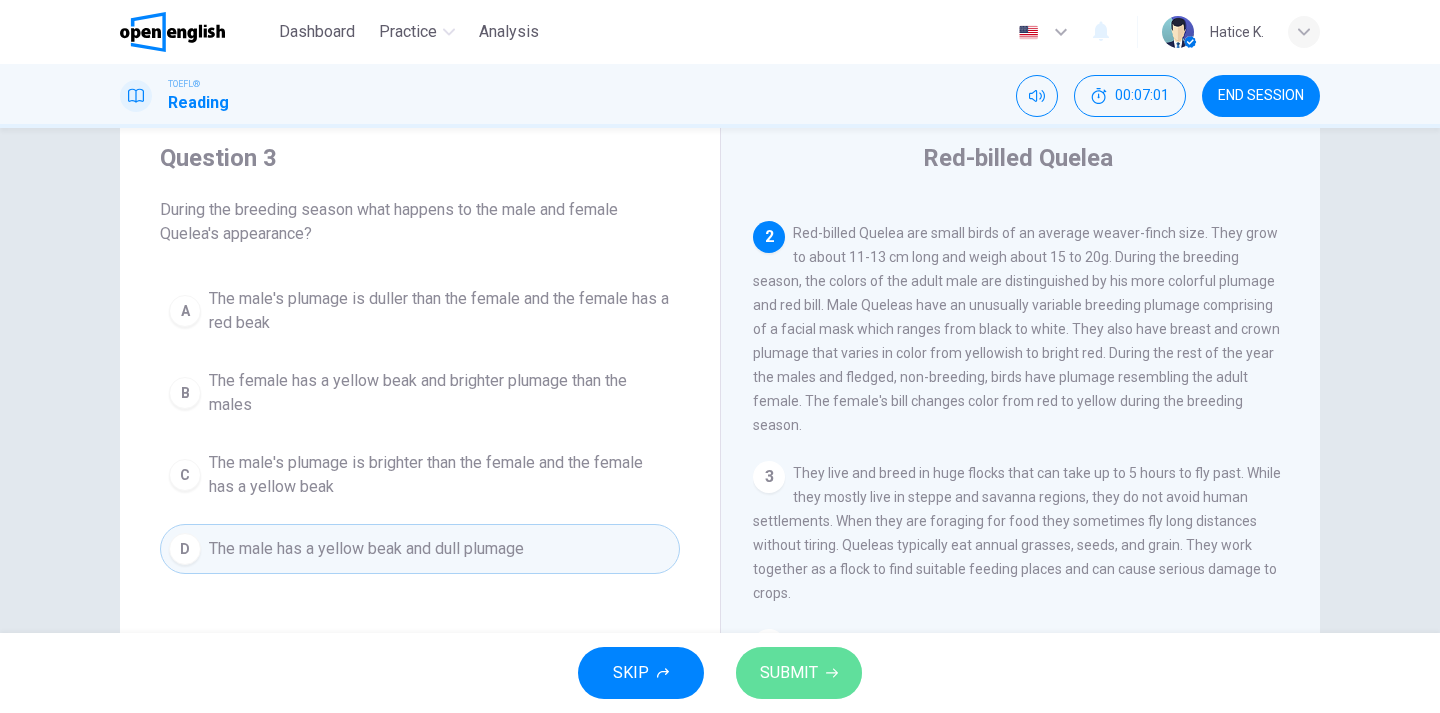 click on "SUBMIT" at bounding box center [789, 673] 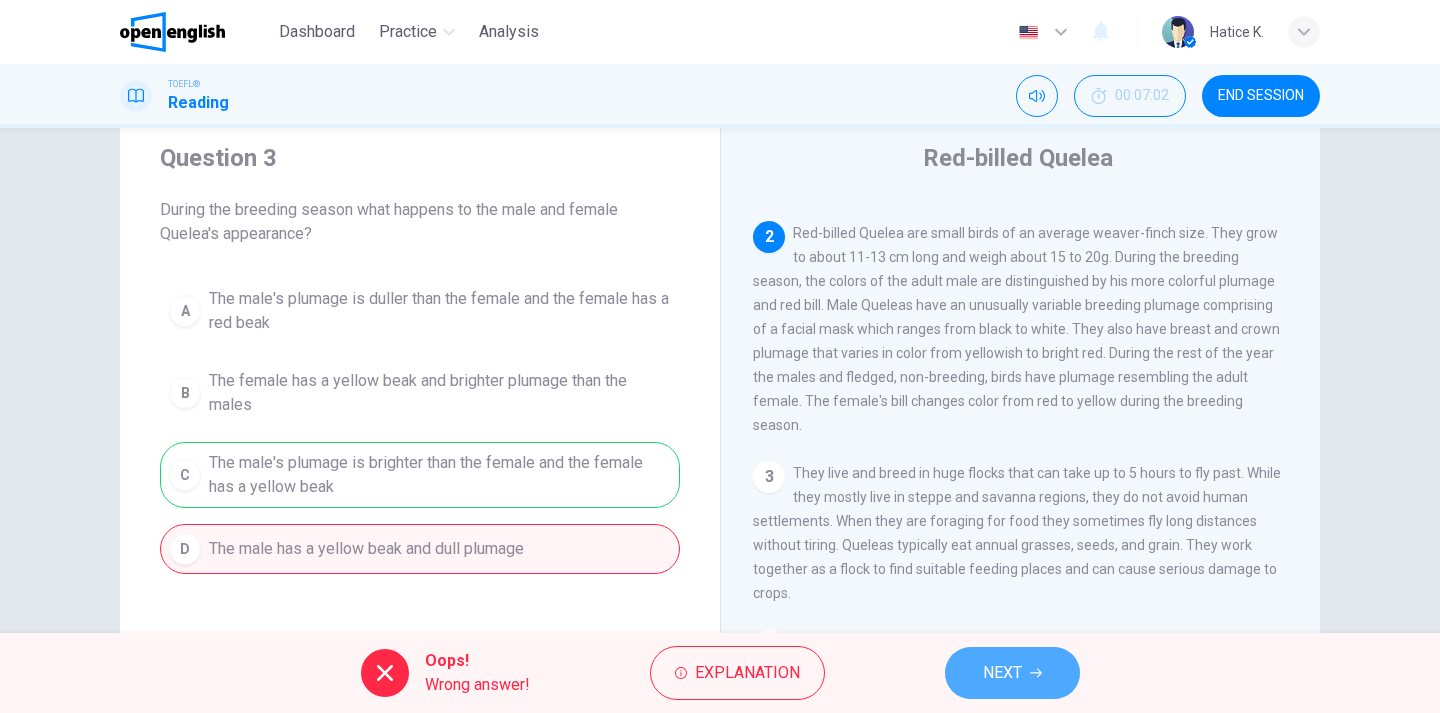 click on "NEXT" at bounding box center [1002, 673] 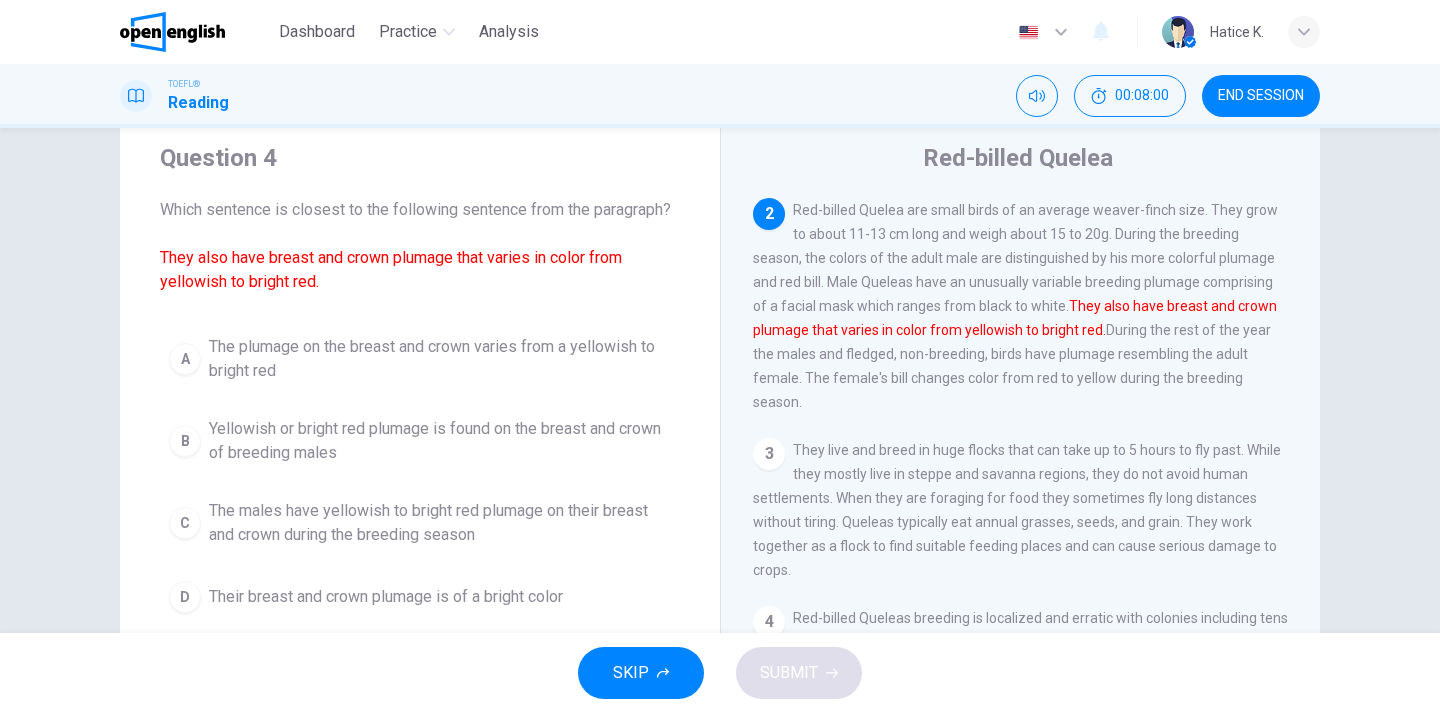 click on "The plumage on the breast and crown varies from a yellowish to bright red" at bounding box center [440, 359] 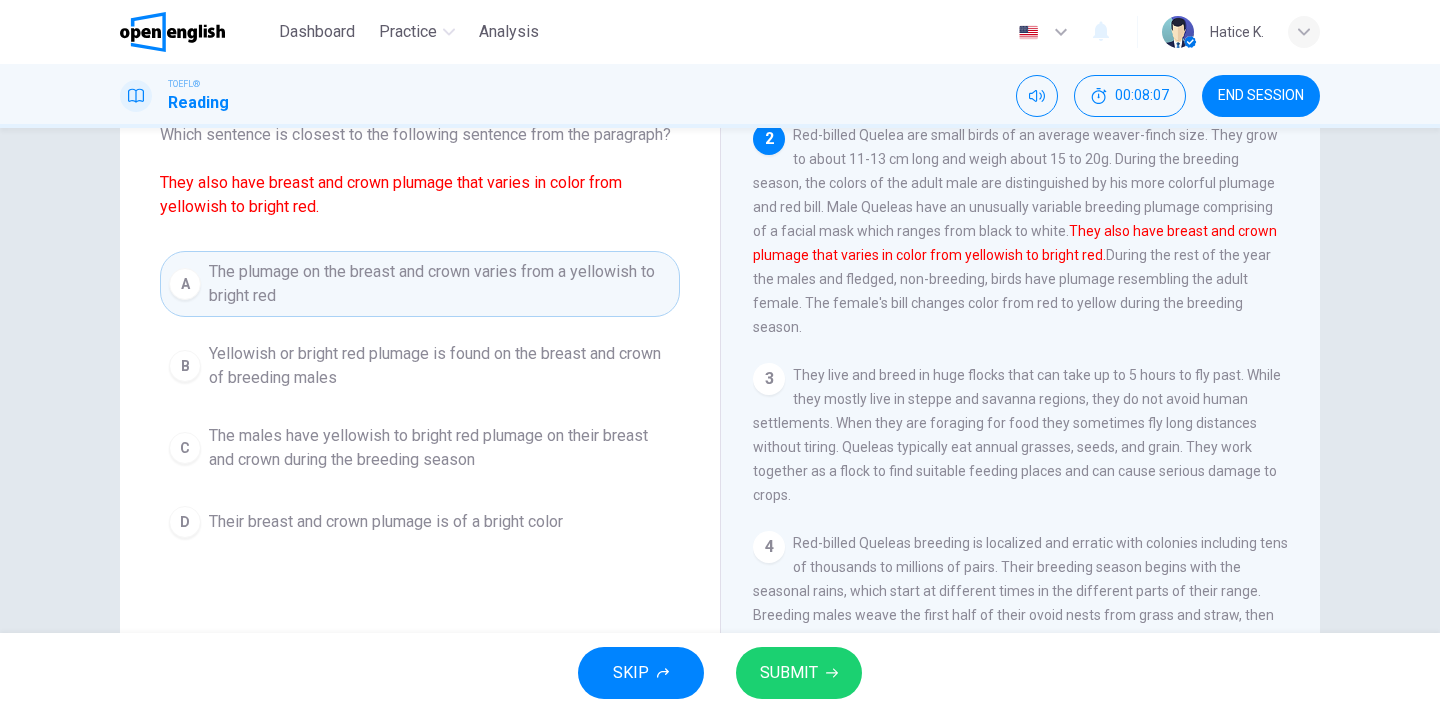 scroll, scrollTop: 138, scrollLeft: 0, axis: vertical 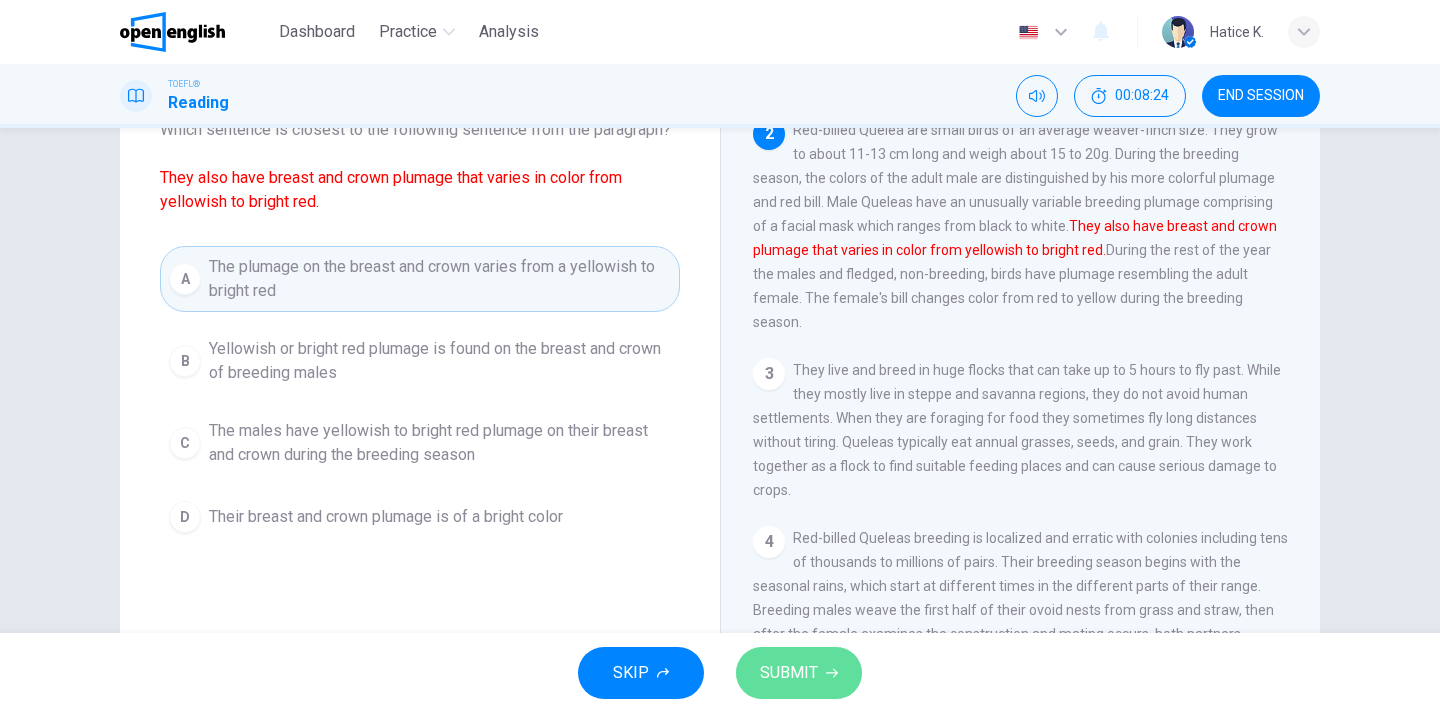 click on "SUBMIT" at bounding box center [789, 673] 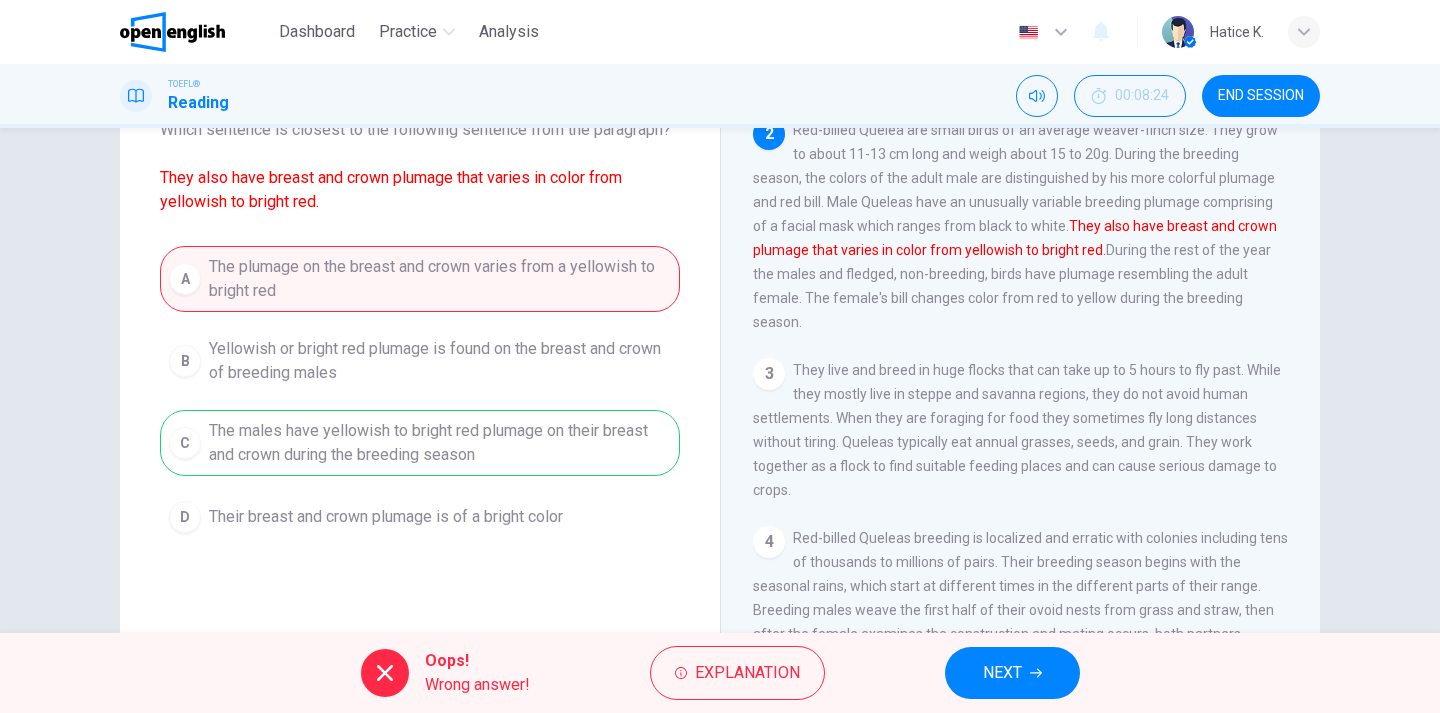 click on "NEXT" at bounding box center (1002, 673) 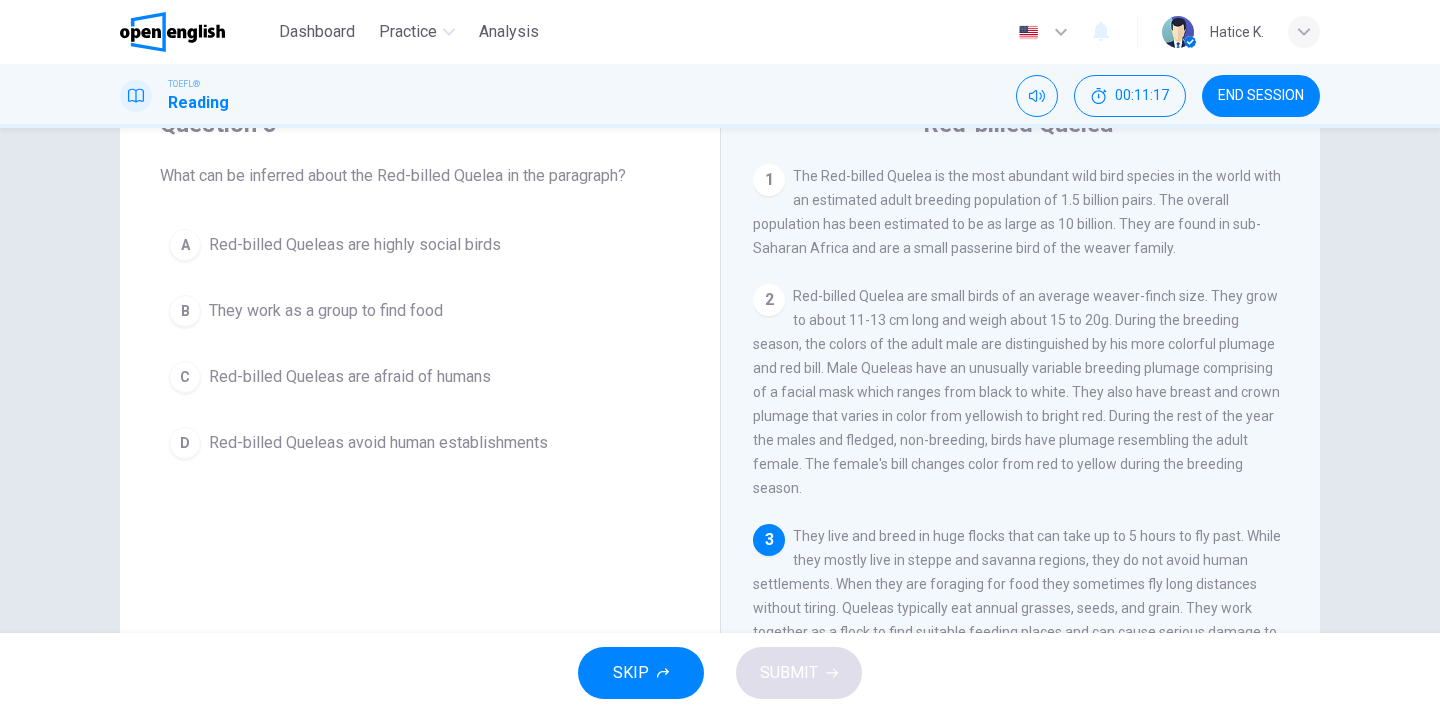 scroll, scrollTop: 115, scrollLeft: 0, axis: vertical 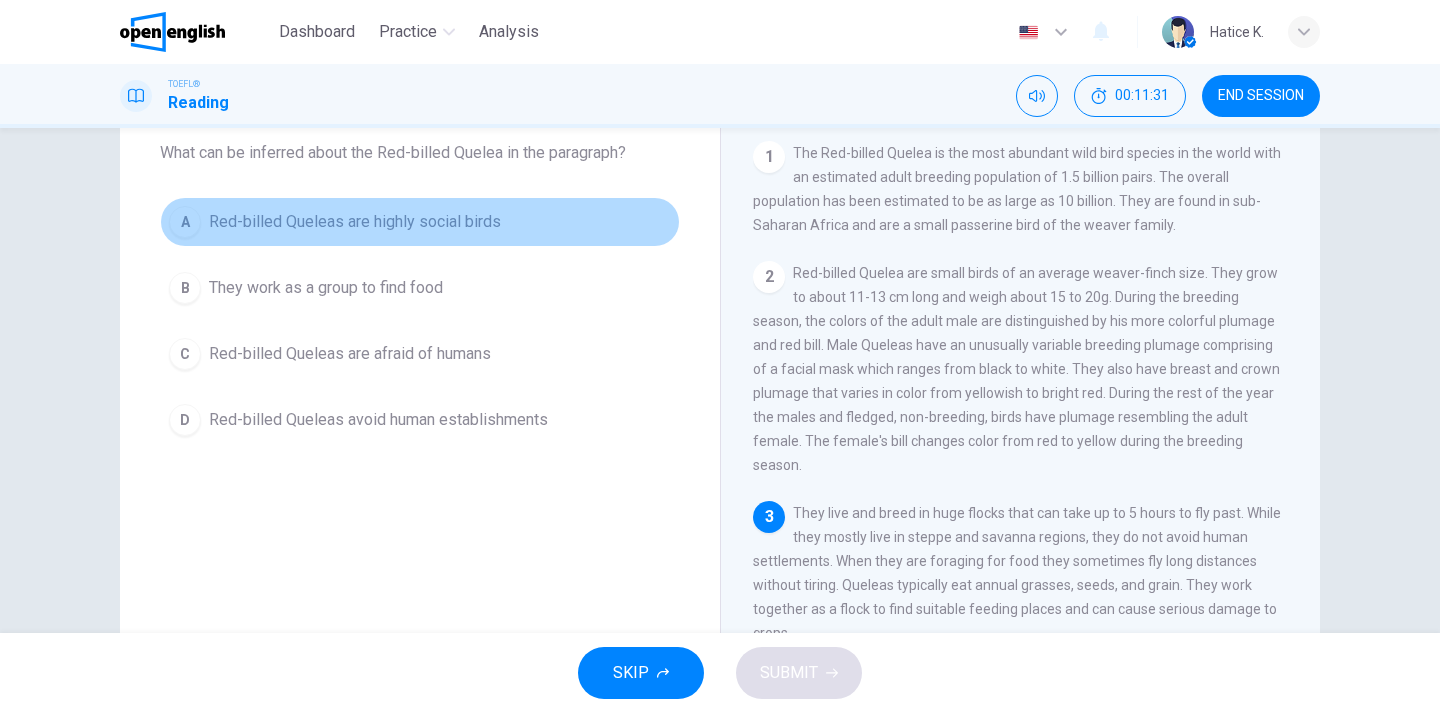 click on "Red-billed Queleas are highly social birds" at bounding box center (355, 222) 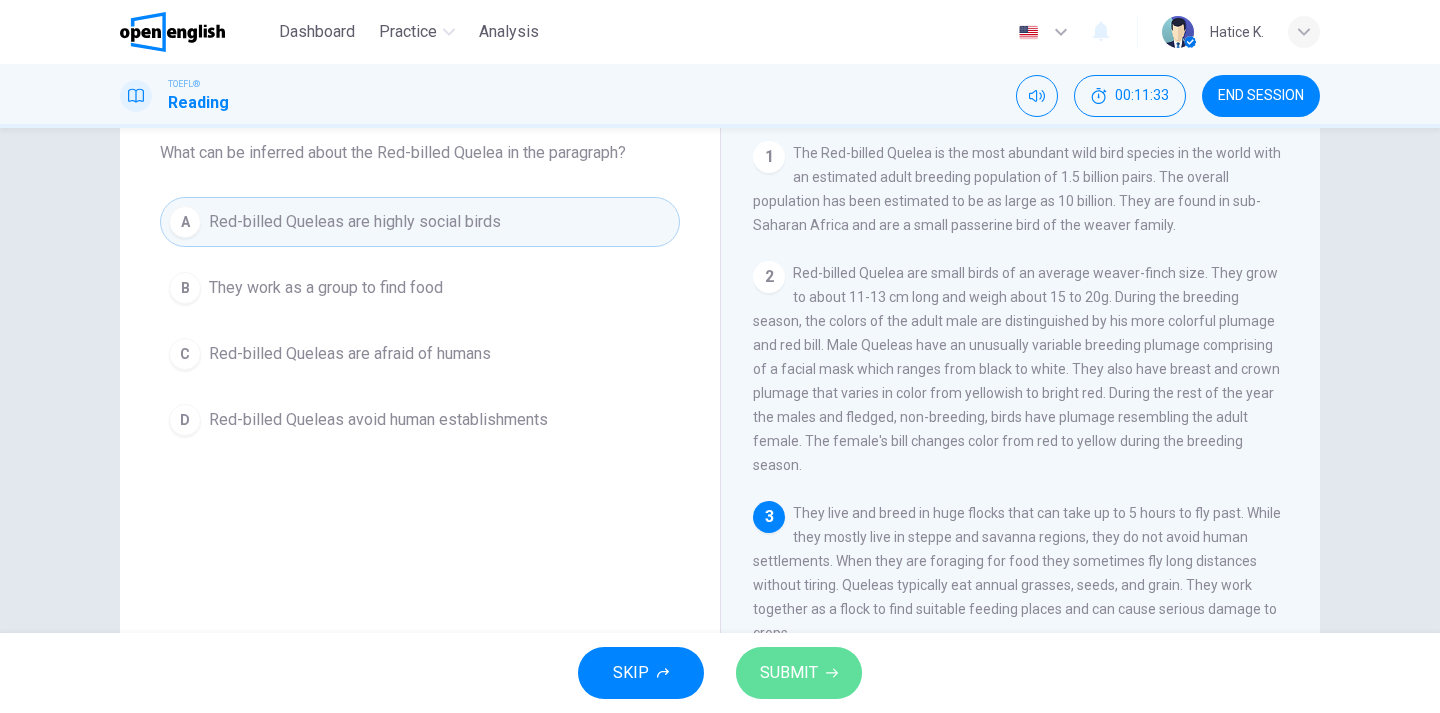 click on "SUBMIT" at bounding box center [799, 673] 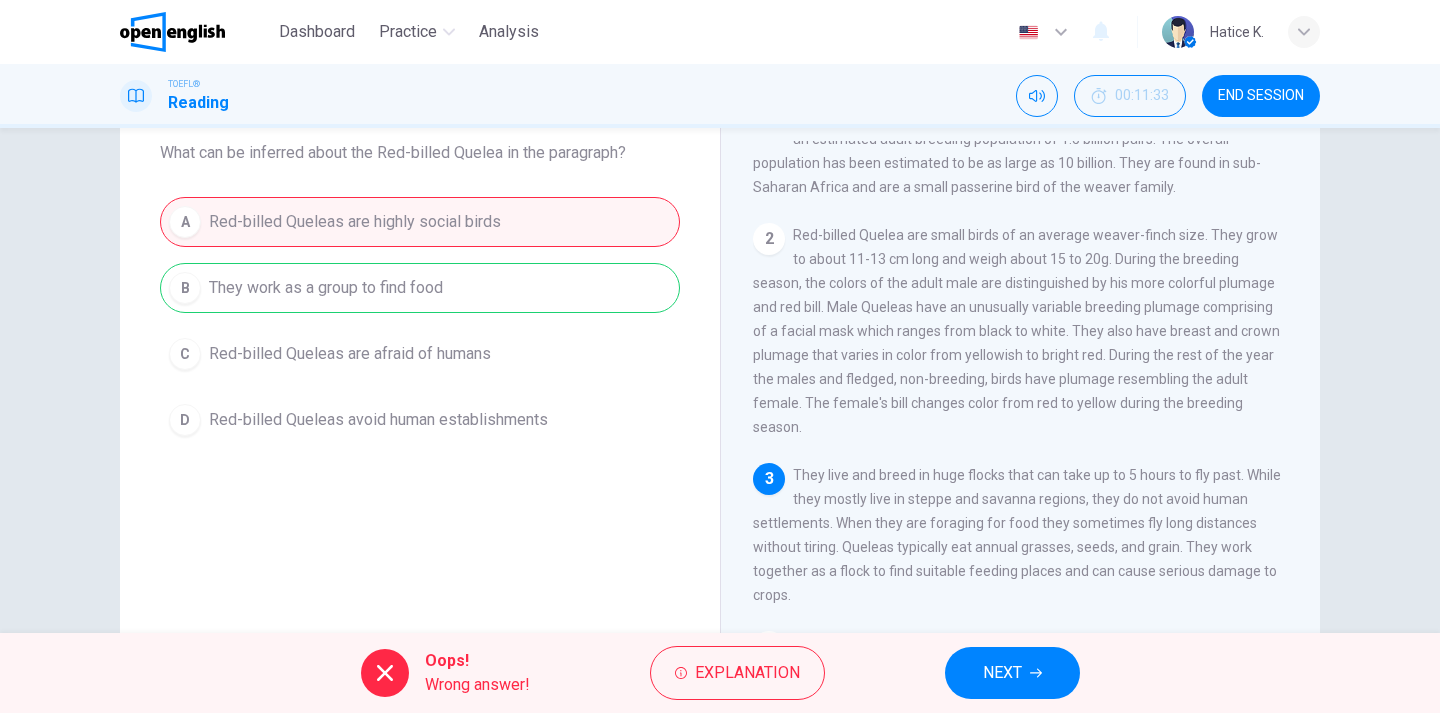 scroll, scrollTop: 41, scrollLeft: 0, axis: vertical 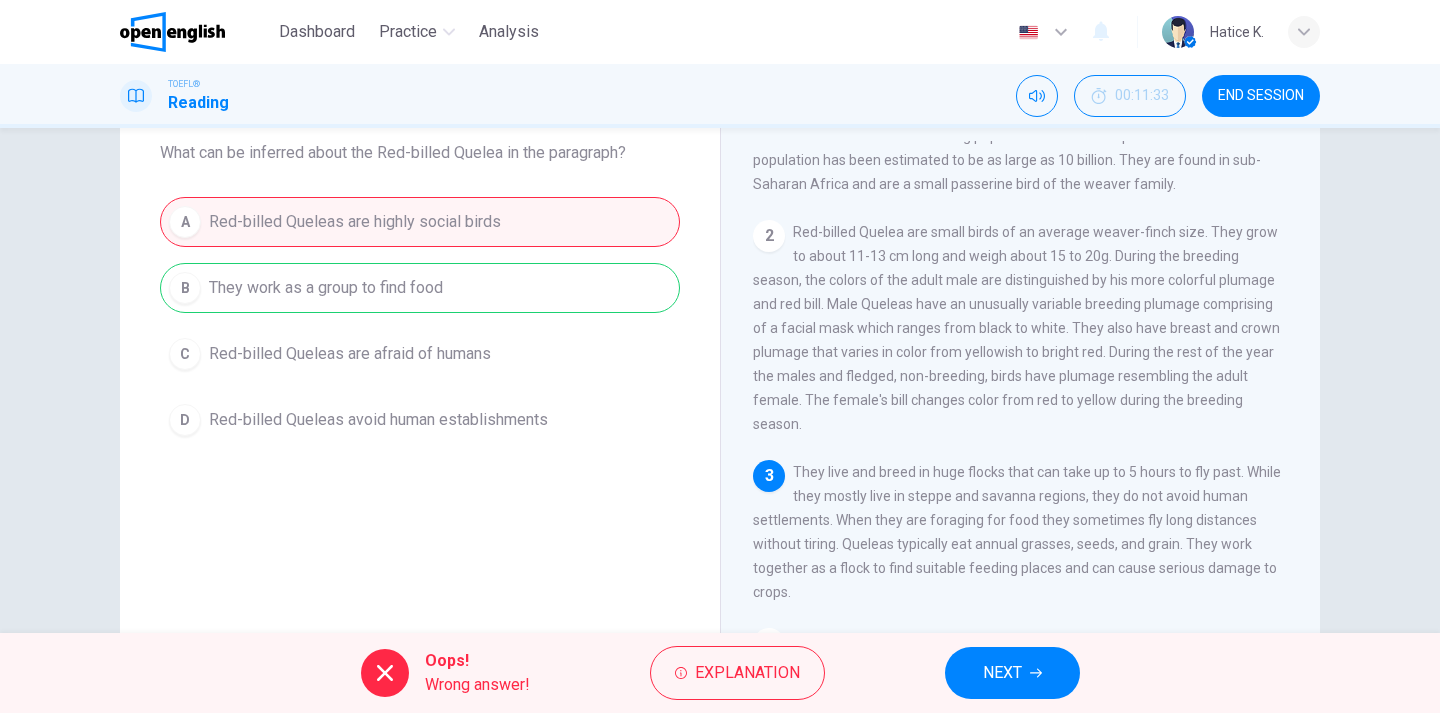 click on "NEXT" at bounding box center (1002, 673) 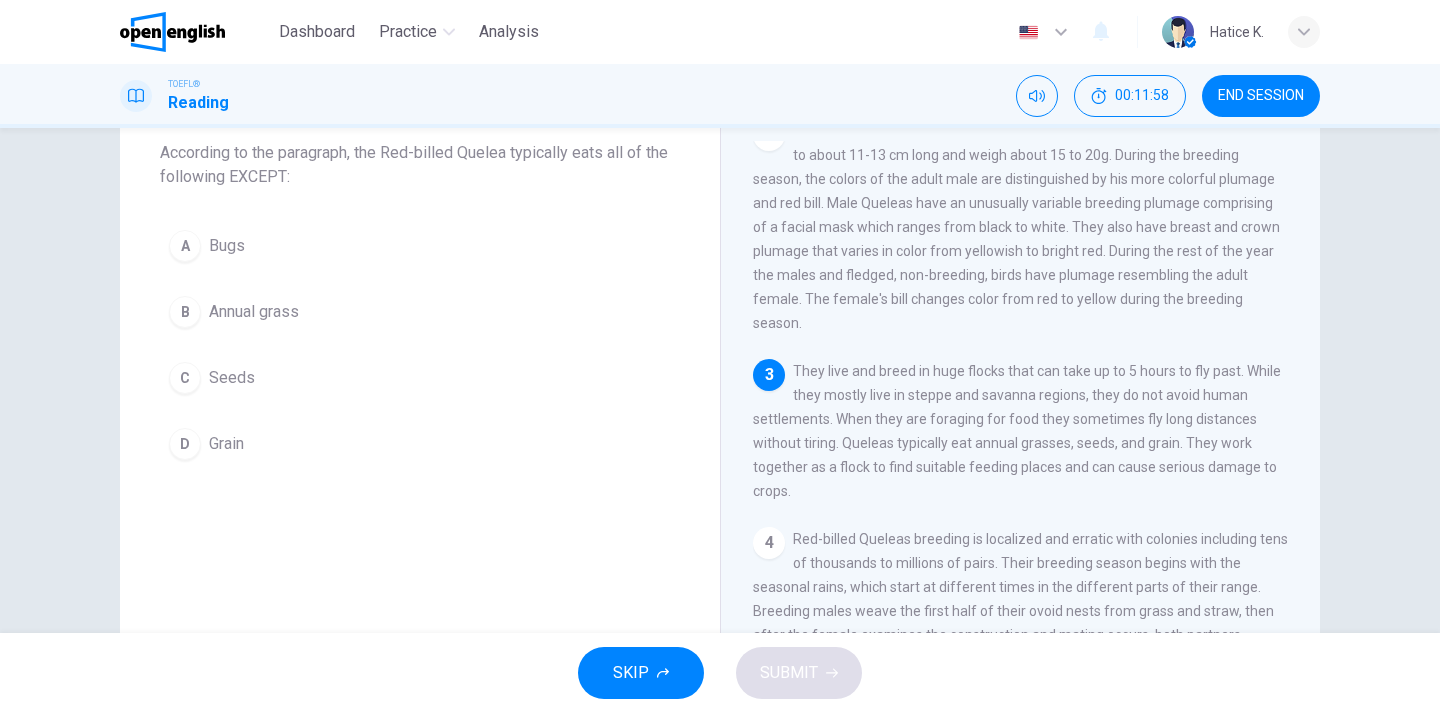 scroll, scrollTop: 144, scrollLeft: 0, axis: vertical 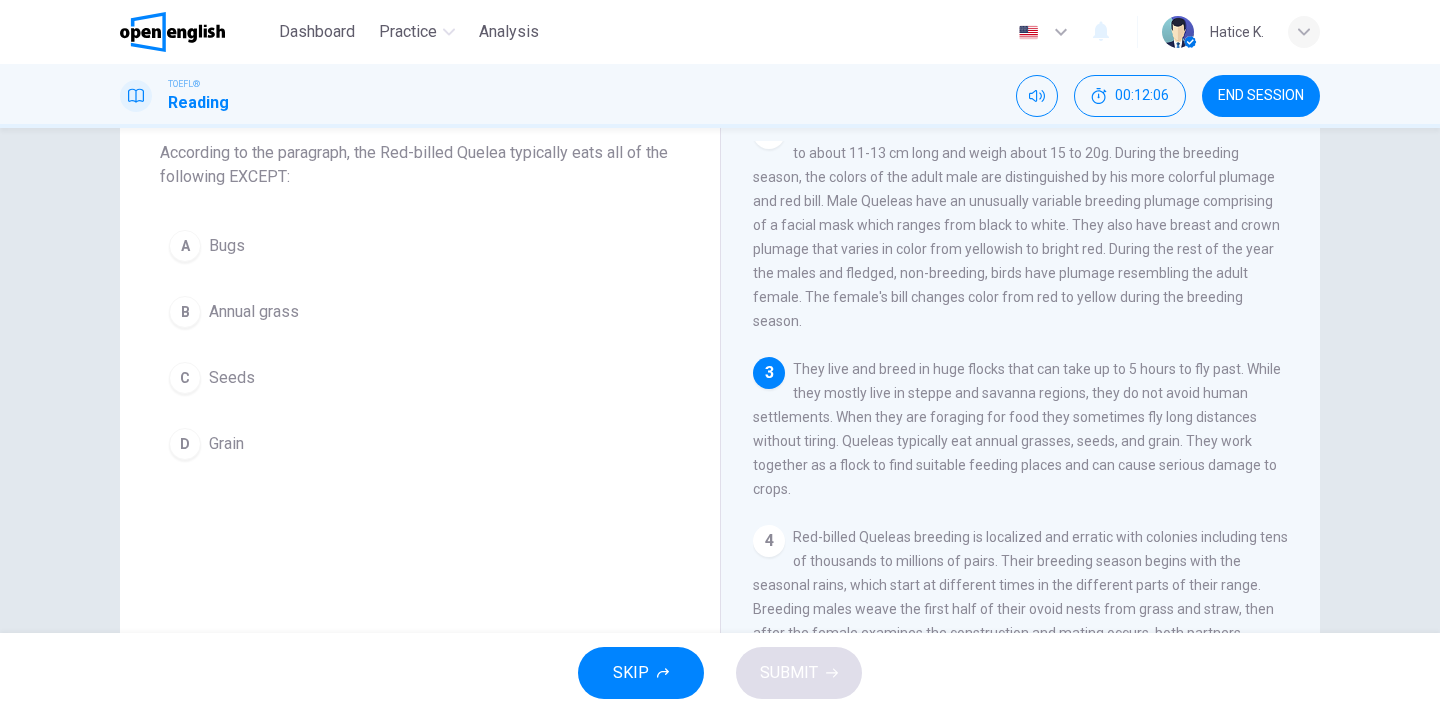 click on "Bugs" at bounding box center (227, 246) 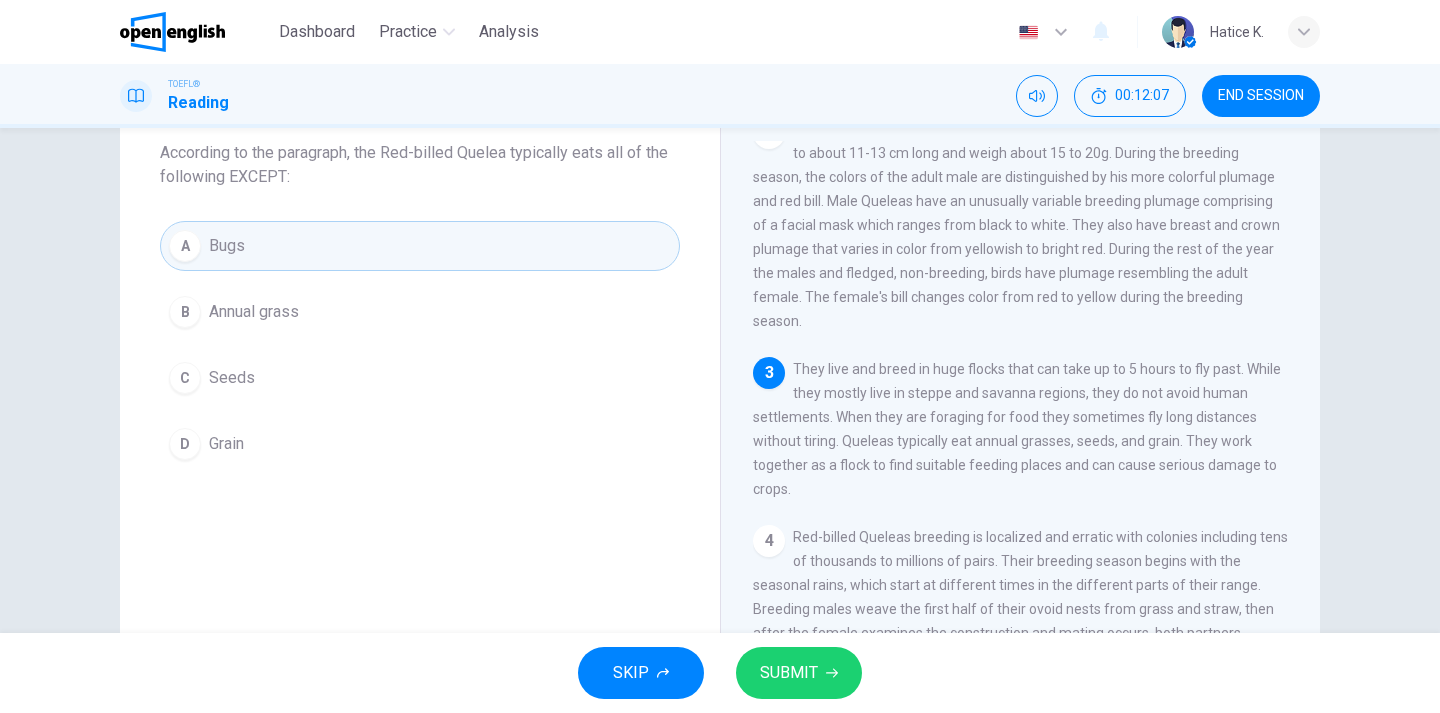 click on "SUBMIT" at bounding box center (789, 673) 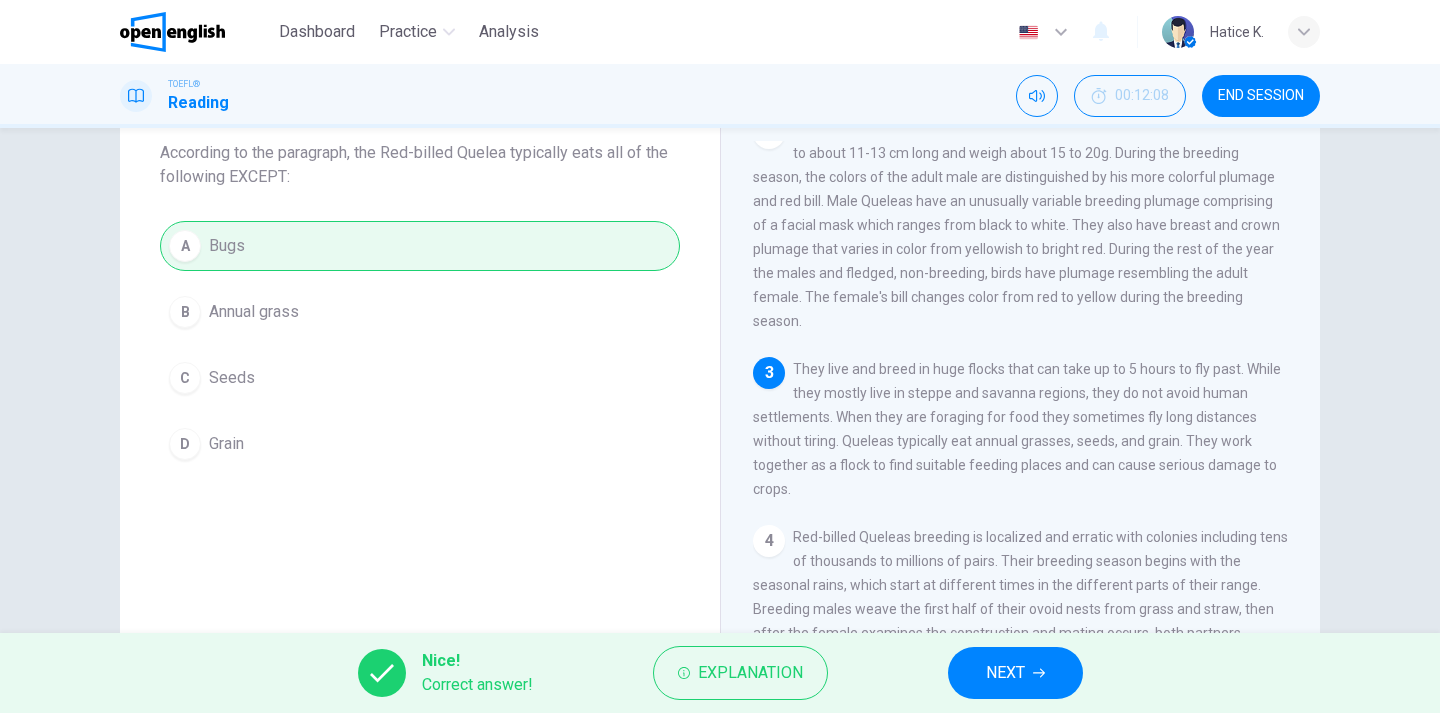 click on "NEXT" at bounding box center [1005, 673] 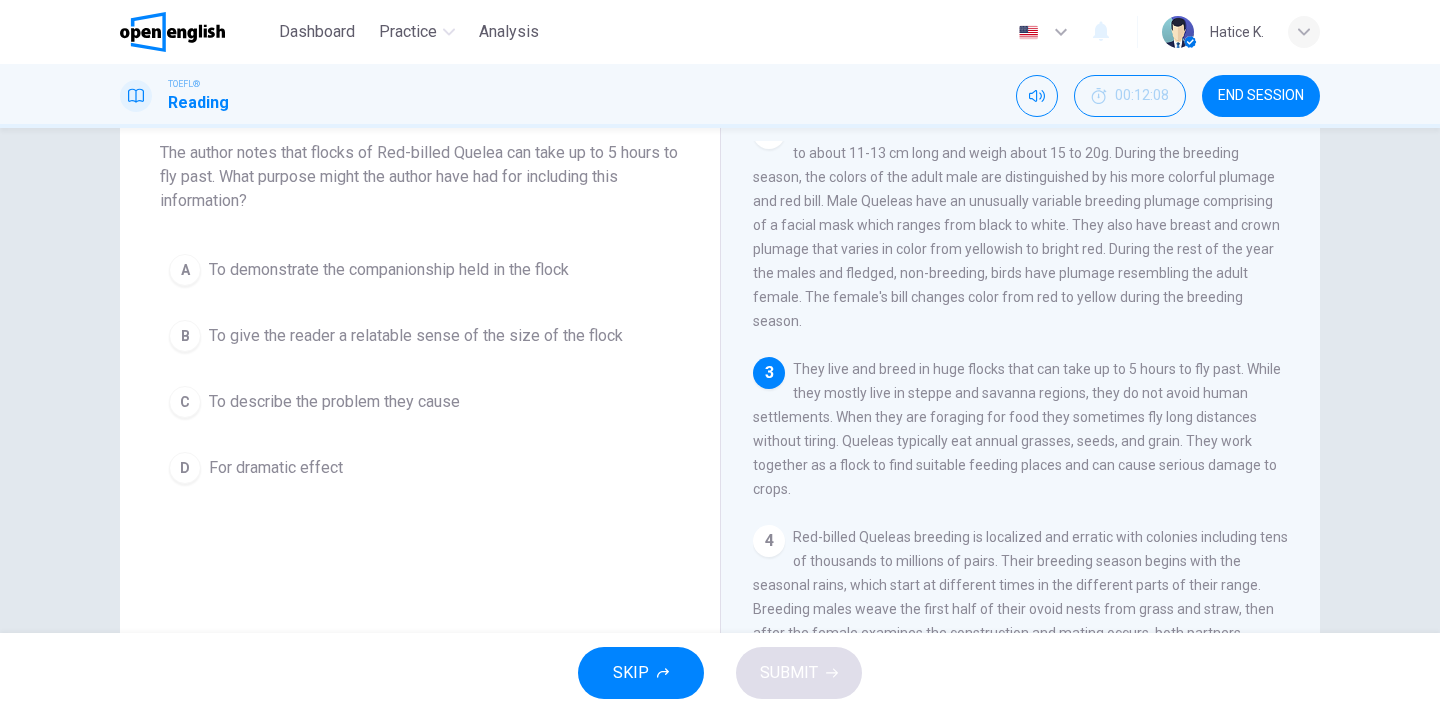 scroll, scrollTop: 289, scrollLeft: 0, axis: vertical 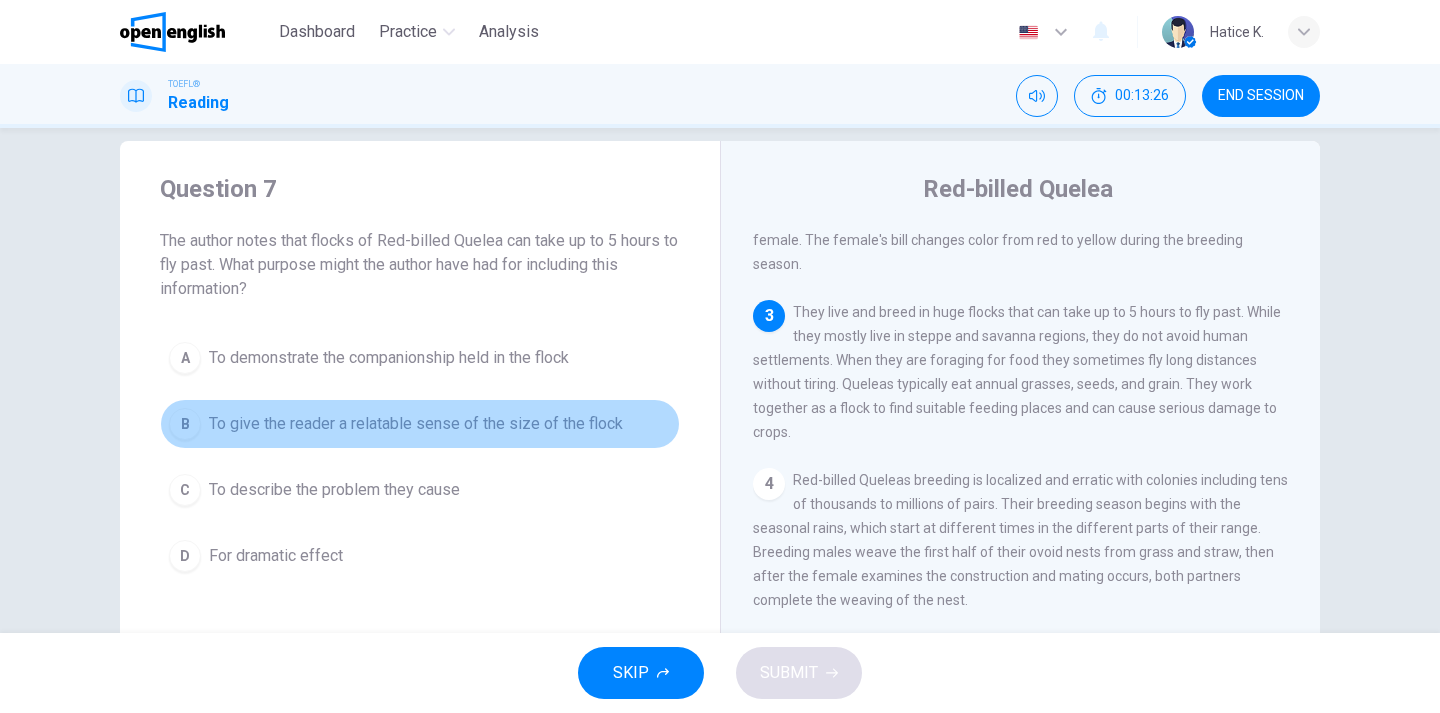 click on "To give the reader a relatable sense of the size of the flock" at bounding box center [389, 358] 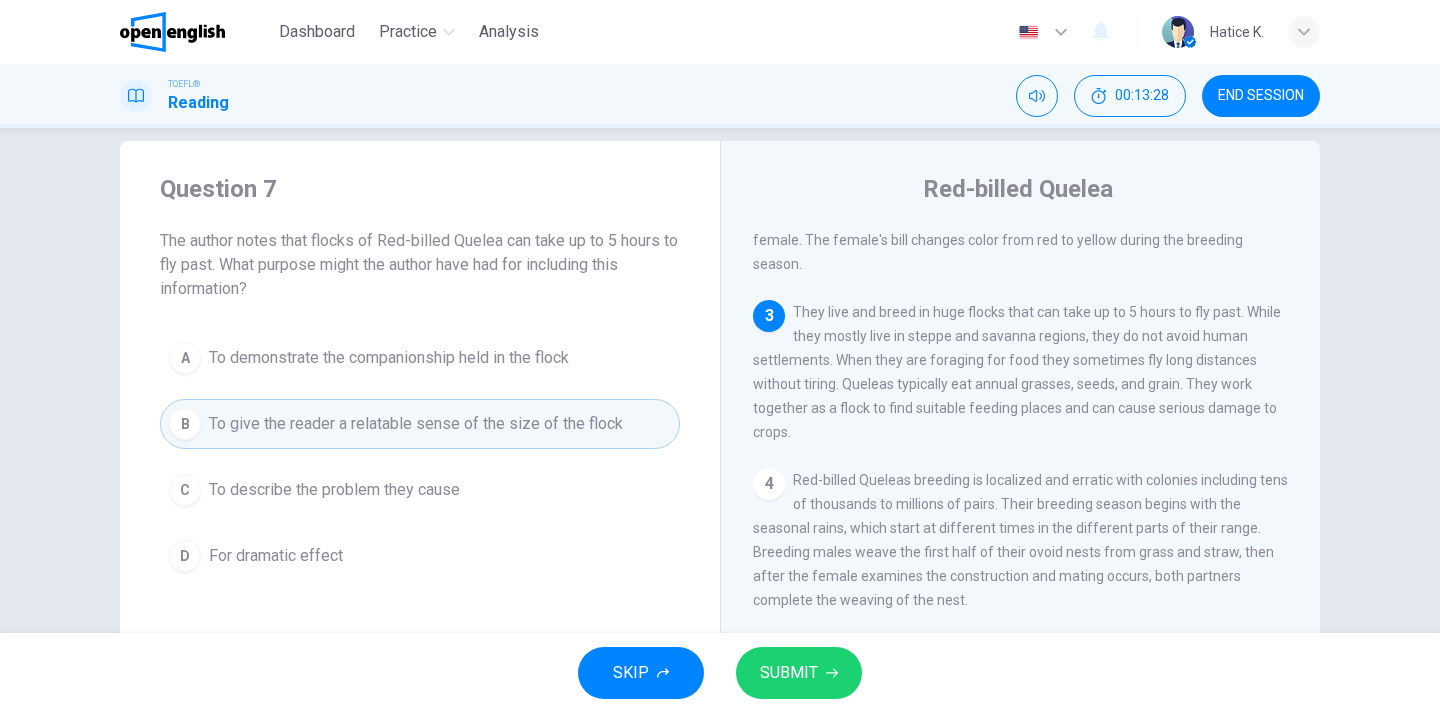 click on "SUBMIT" at bounding box center (789, 673) 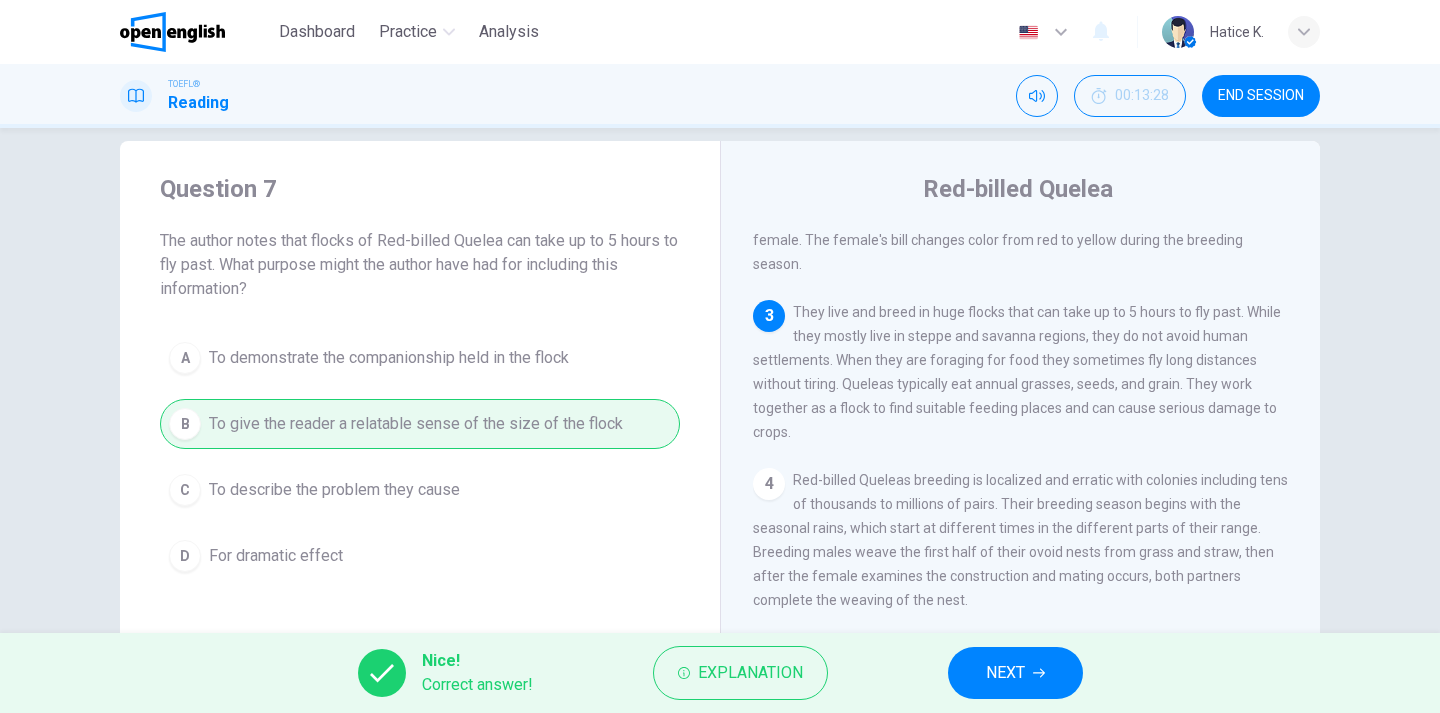 click on "NEXT" at bounding box center (1015, 673) 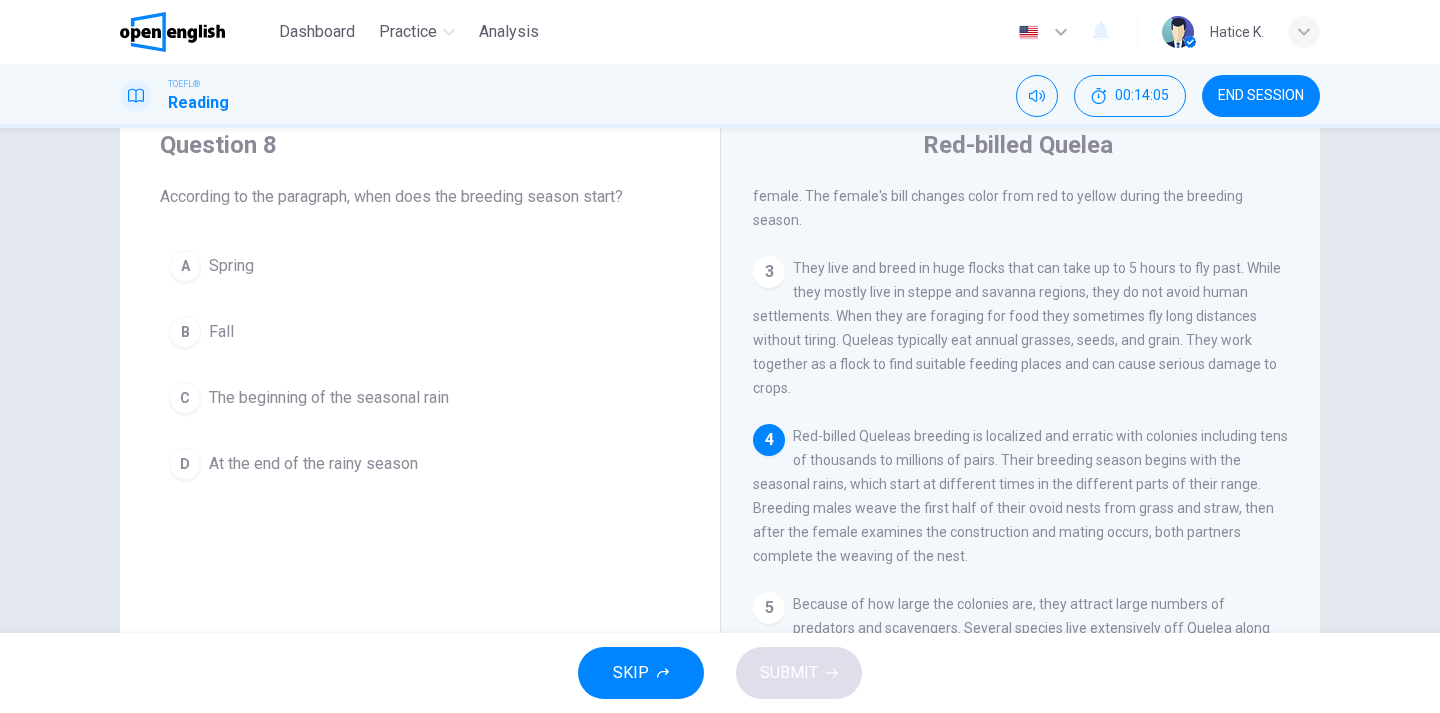 scroll, scrollTop: 70, scrollLeft: 0, axis: vertical 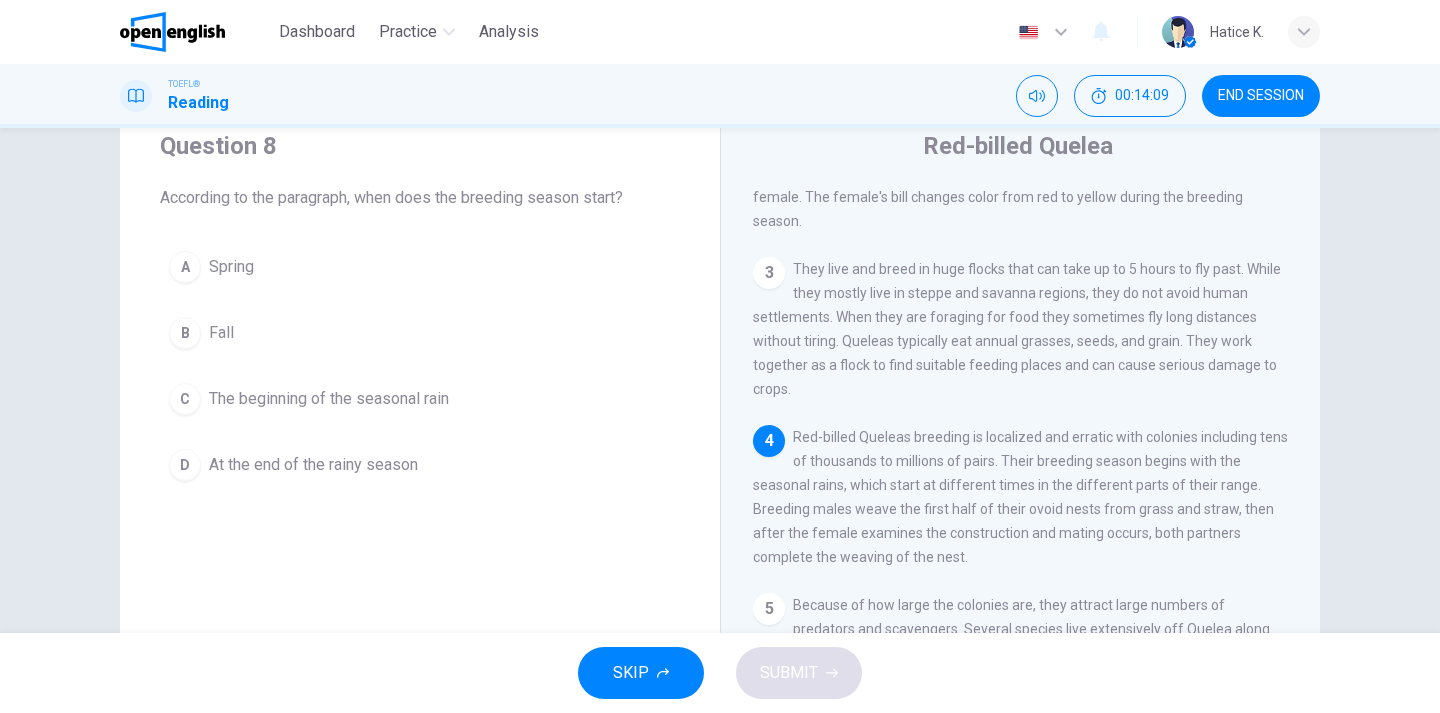click on "The beginning of the seasonal rain" at bounding box center (231, 267) 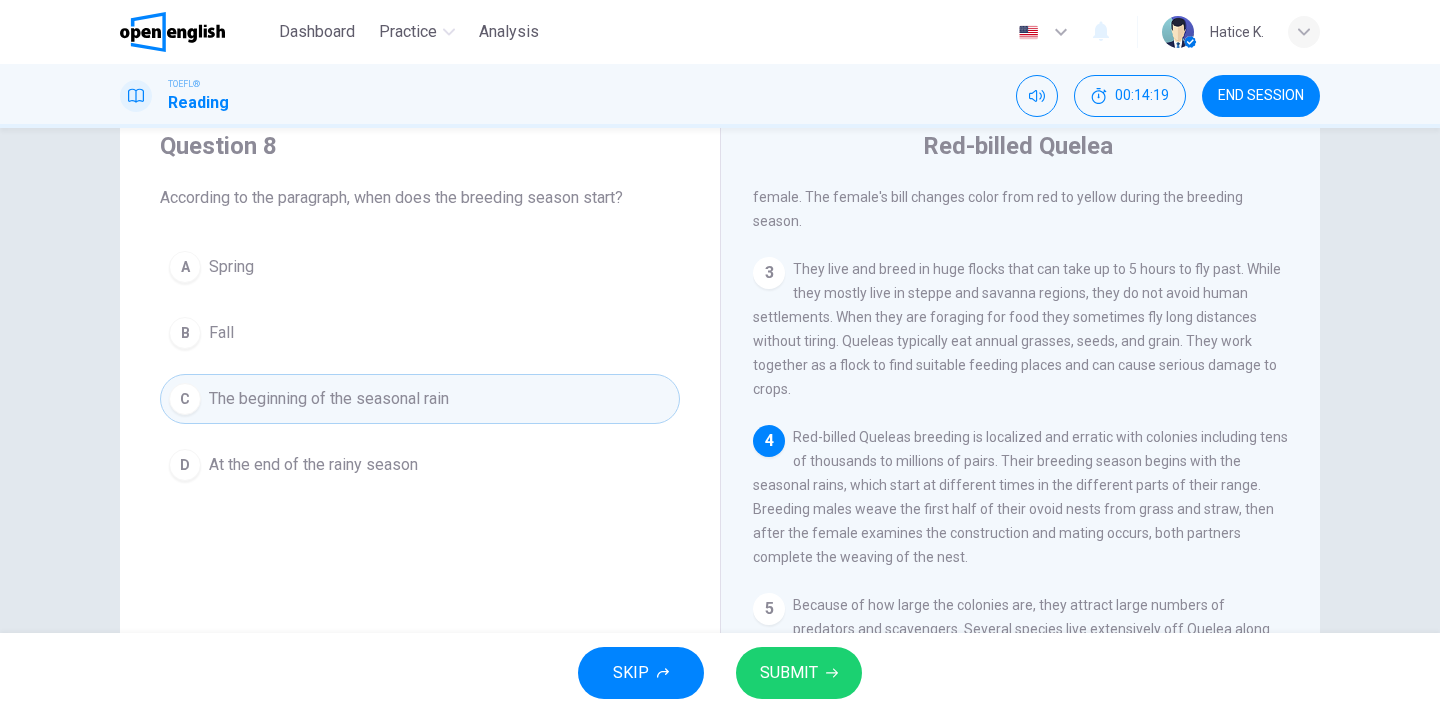 click on "SUBMIT" at bounding box center [789, 673] 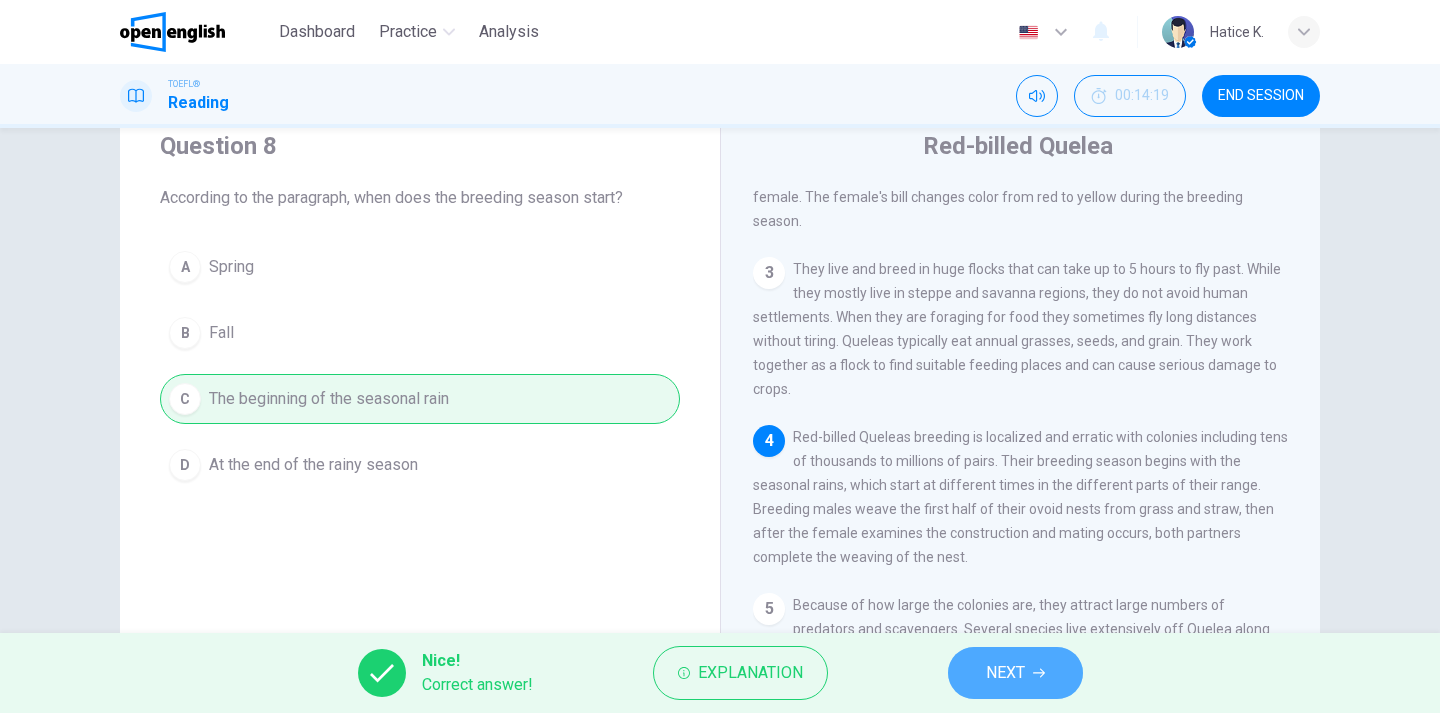 click on "NEXT" at bounding box center [1015, 673] 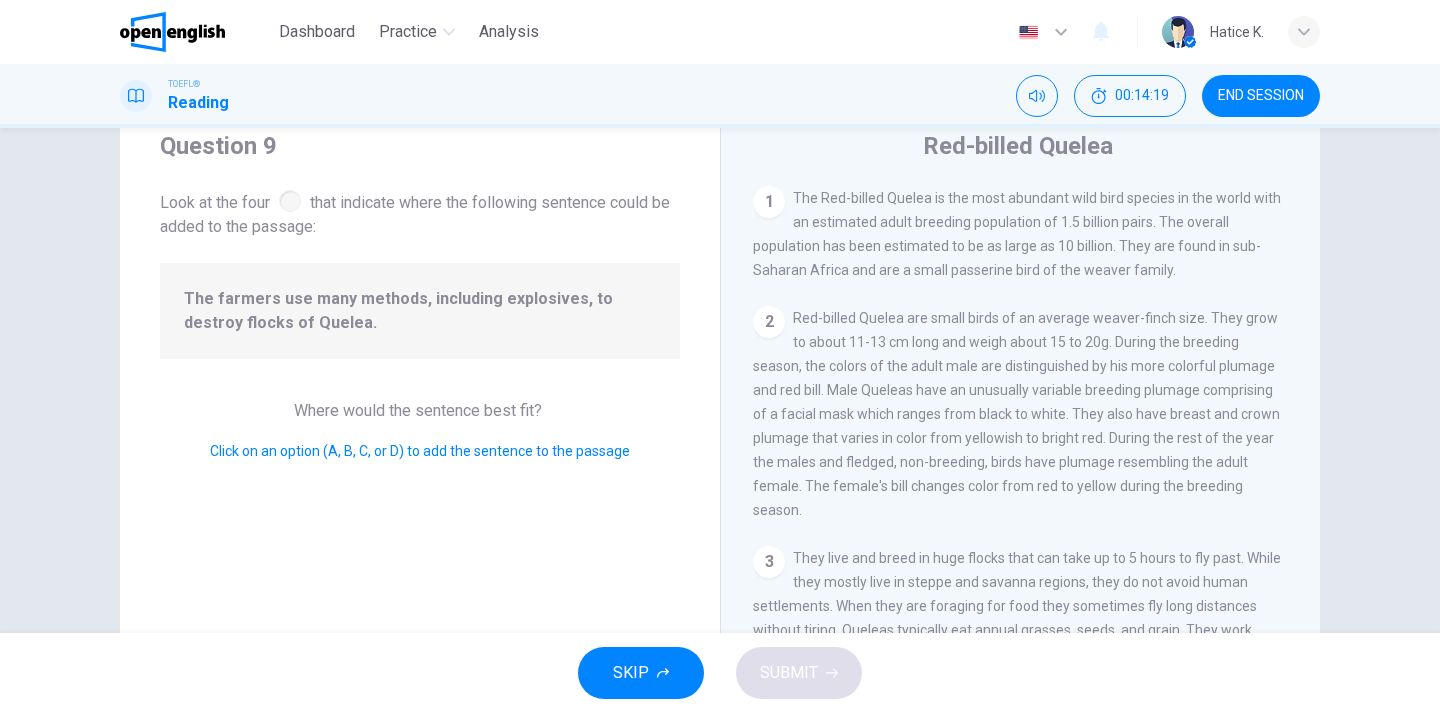 scroll, scrollTop: 321, scrollLeft: 0, axis: vertical 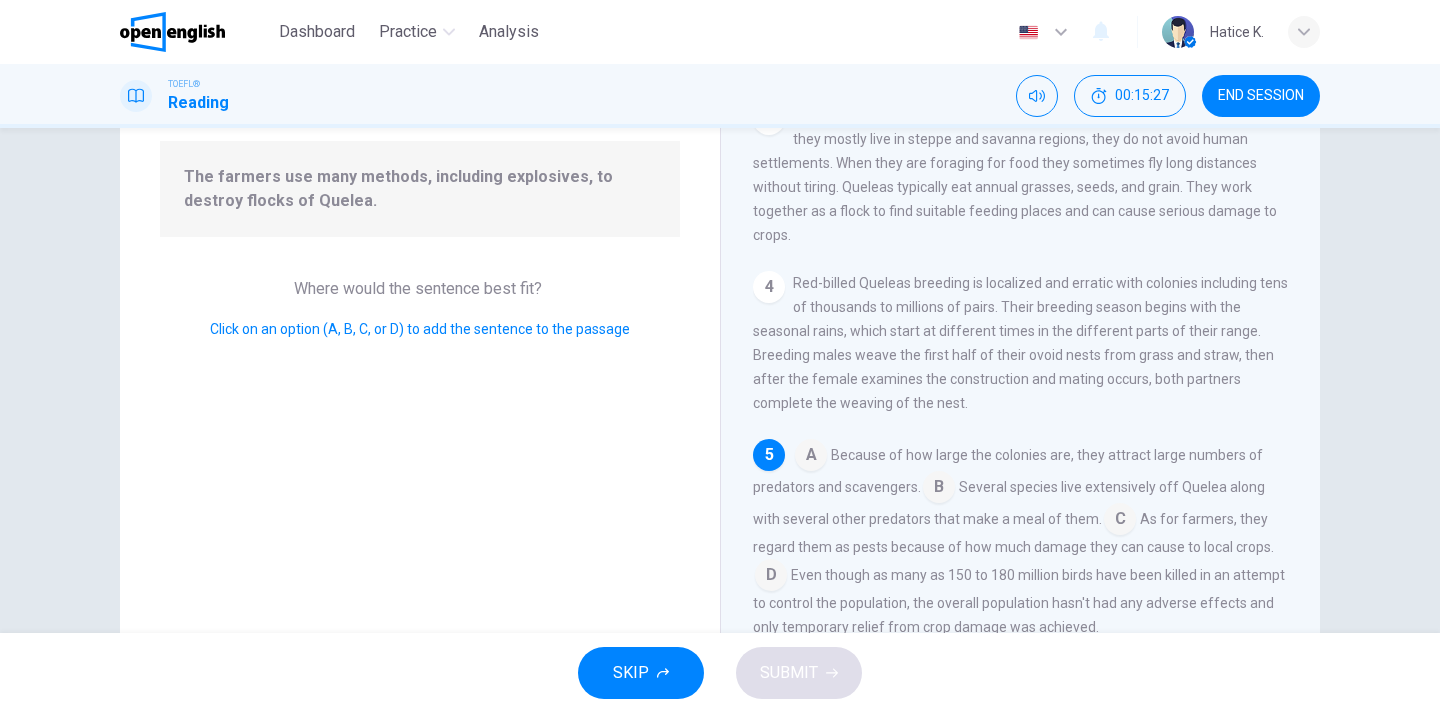 click at bounding box center [811, 457] 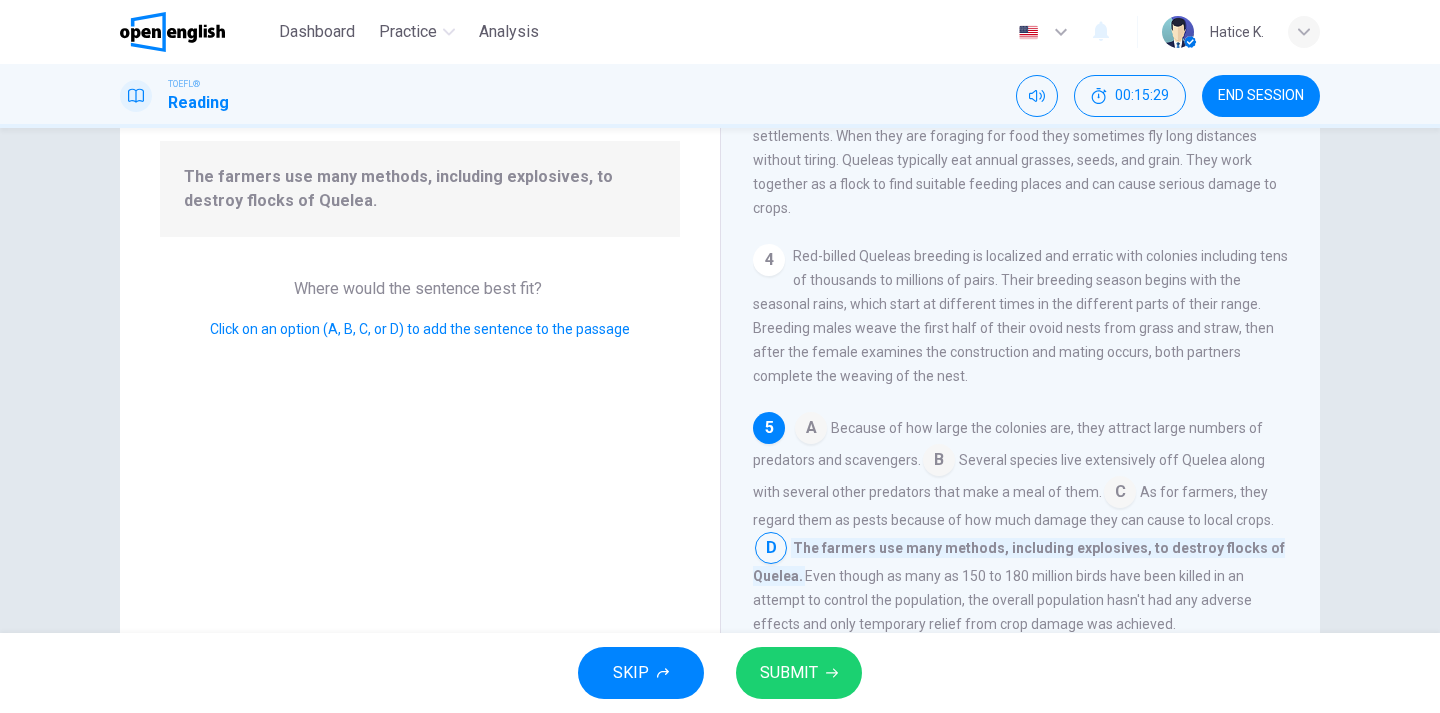 scroll, scrollTop: 345, scrollLeft: 0, axis: vertical 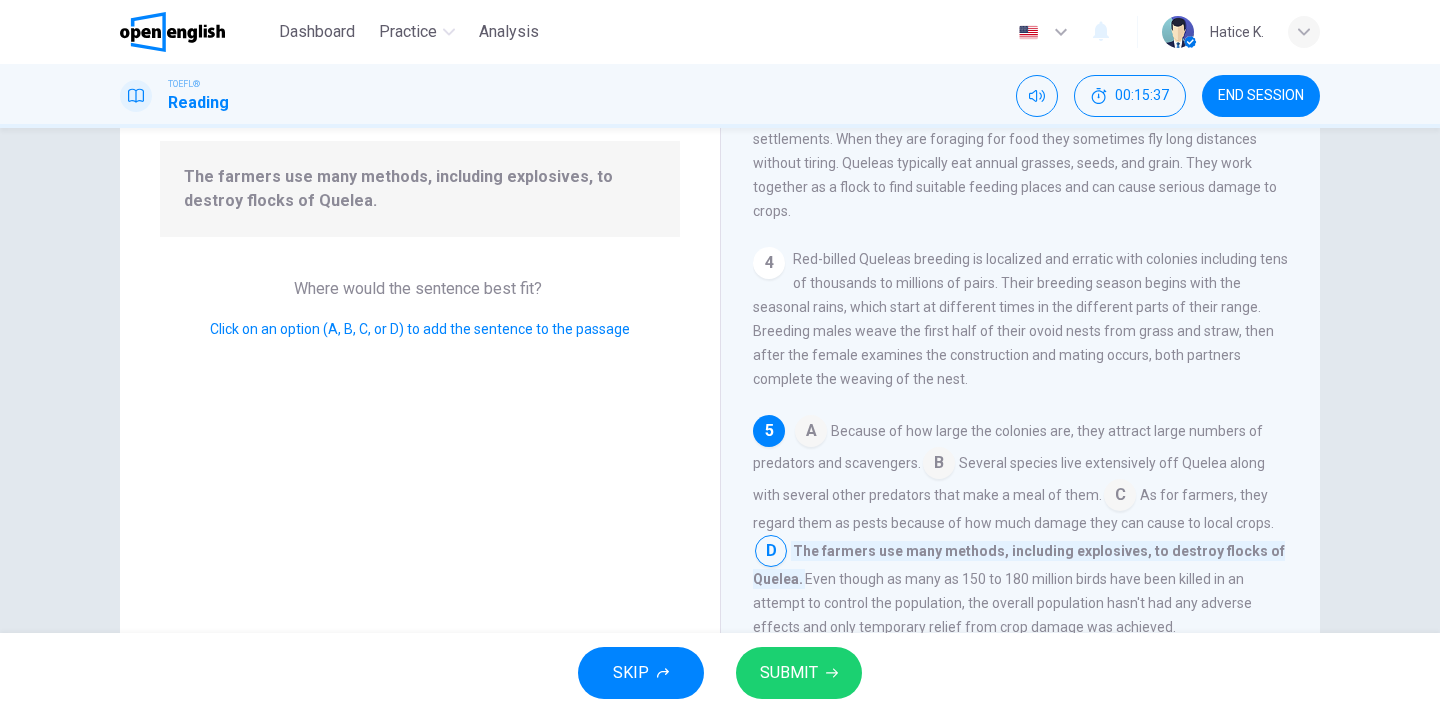 click on "SUBMIT" at bounding box center (789, 673) 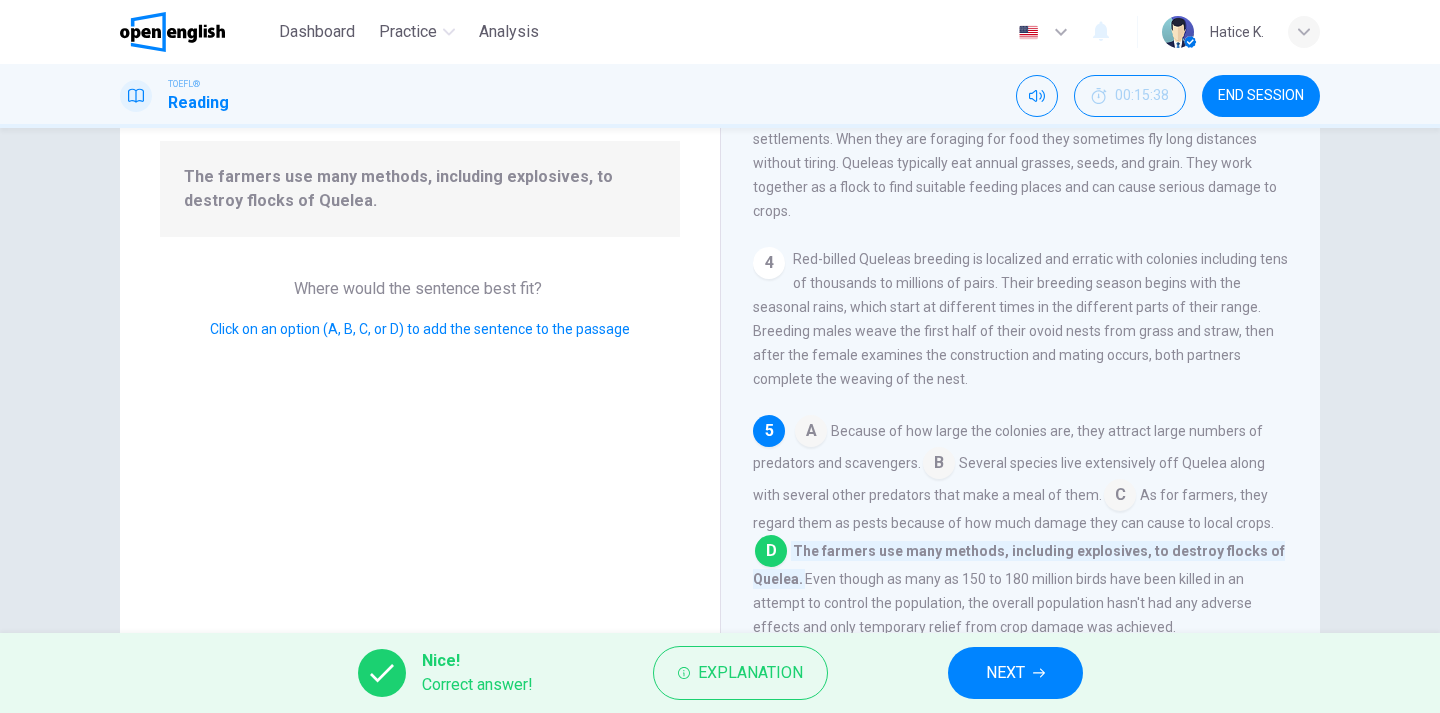 click on "NEXT" at bounding box center [1005, 673] 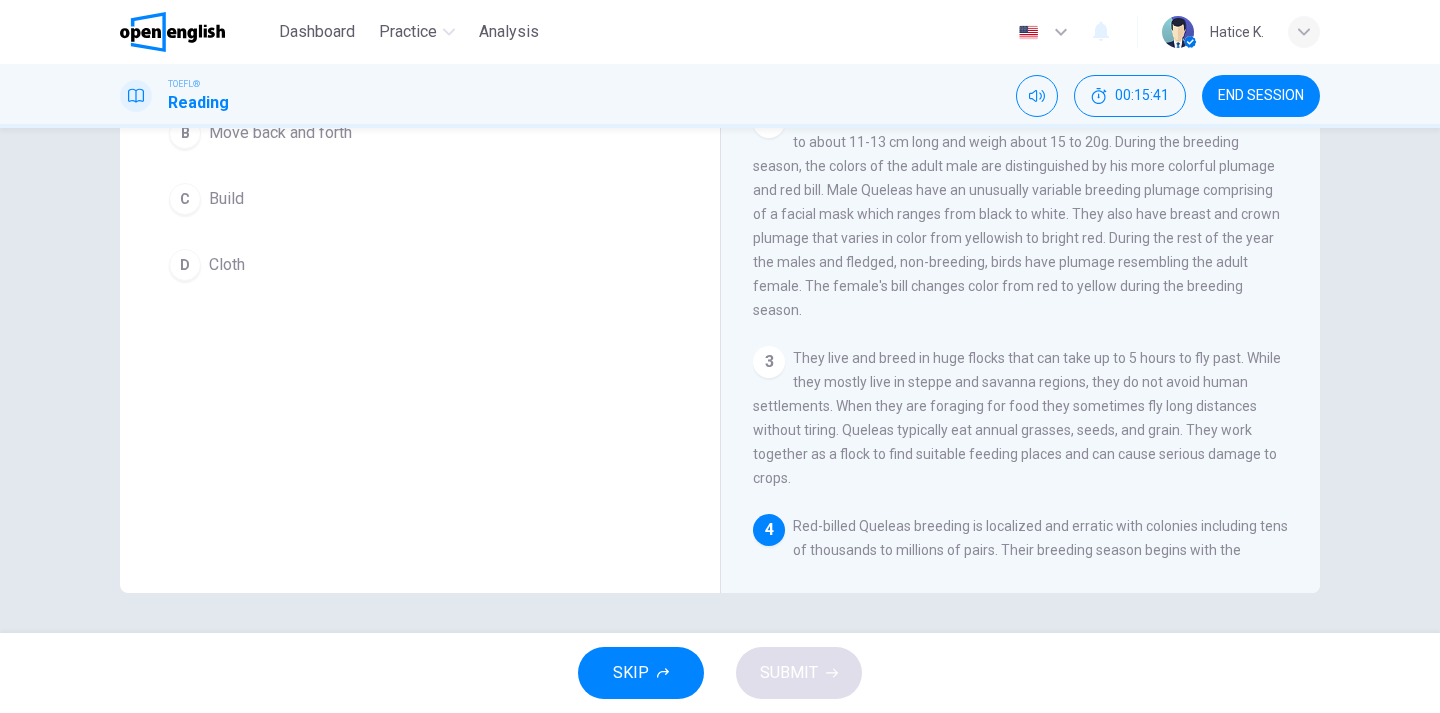 scroll, scrollTop: 270, scrollLeft: 0, axis: vertical 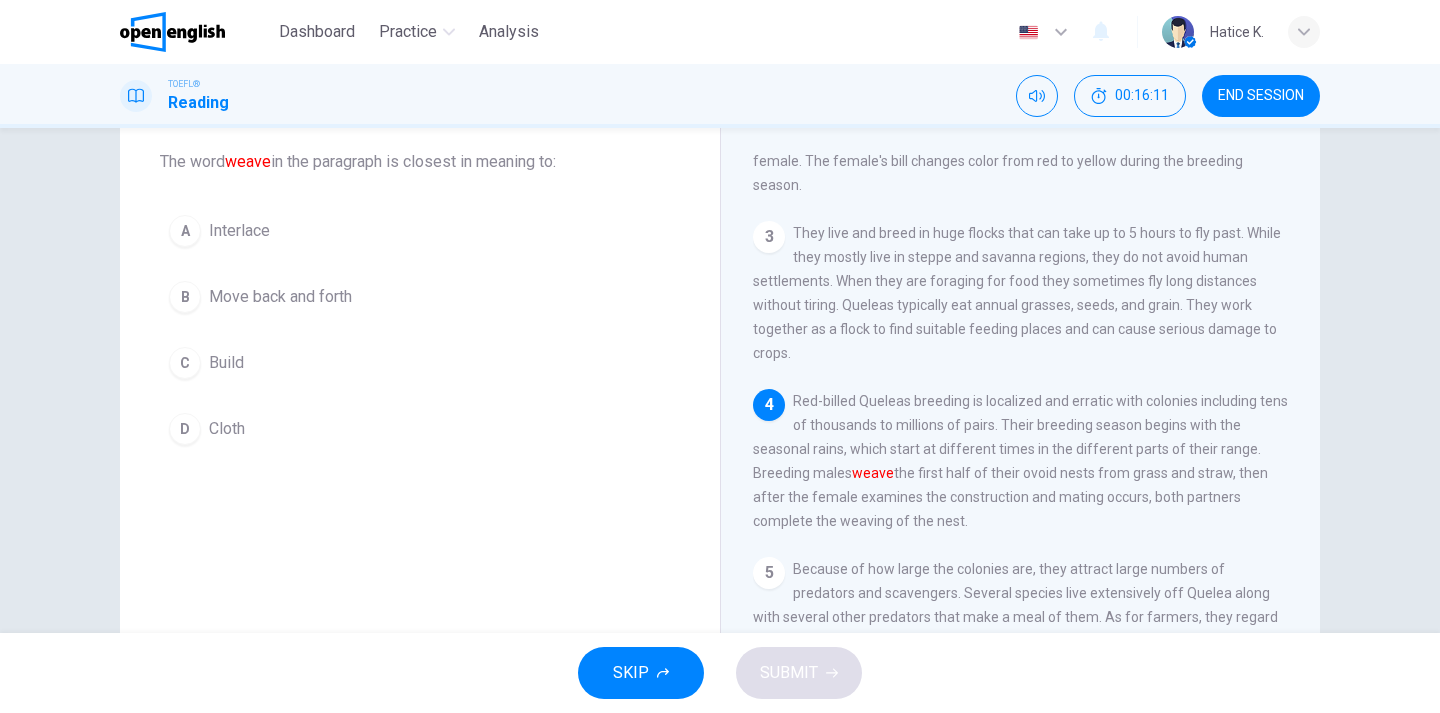 click on "Move back and forth" at bounding box center [239, 231] 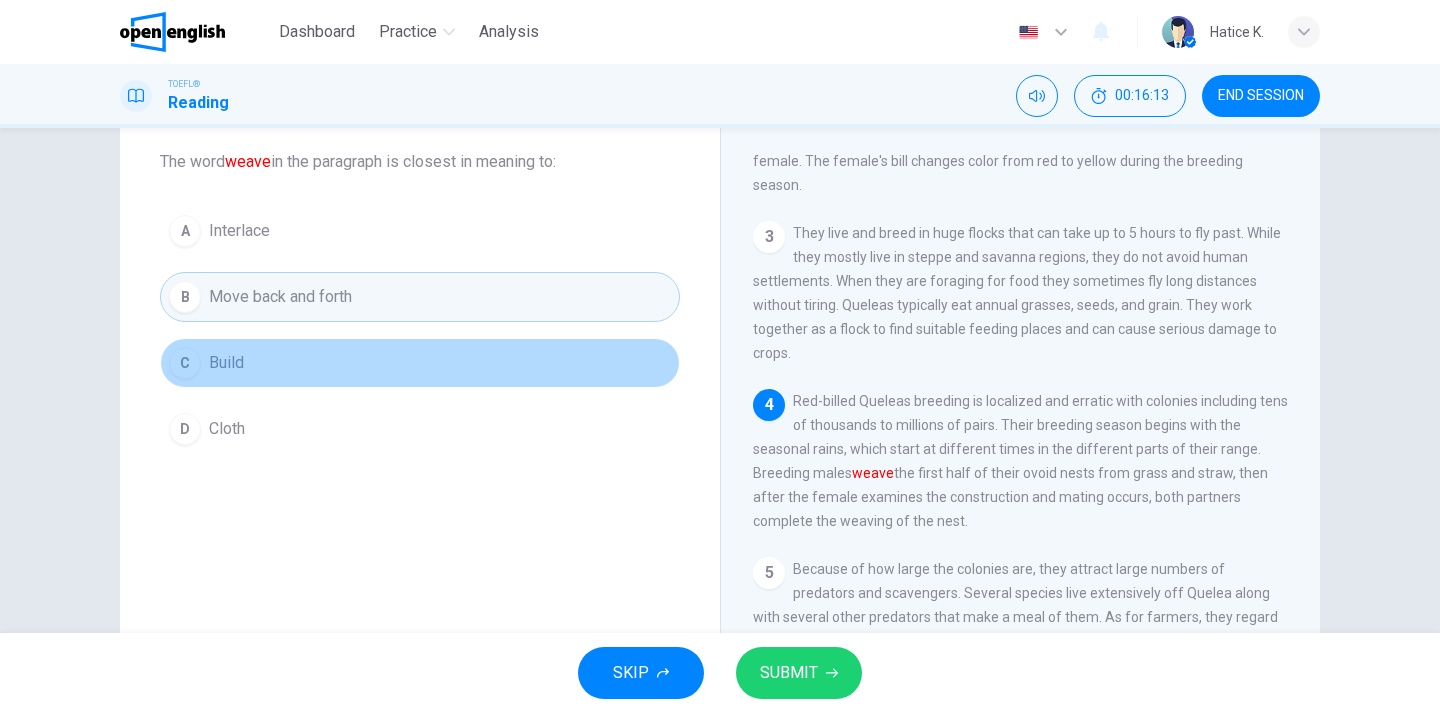 click on "Build" at bounding box center (239, 231) 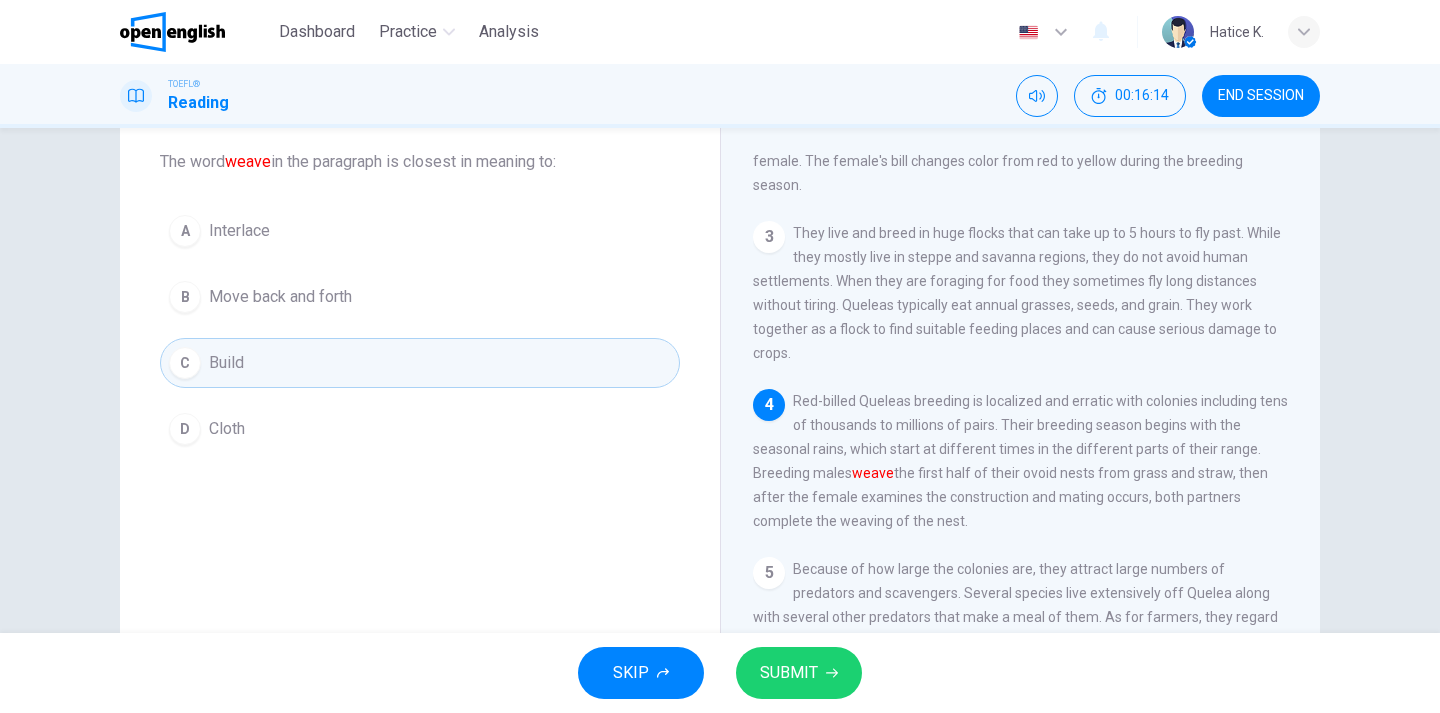 click on "B Move back and forth" at bounding box center [420, 297] 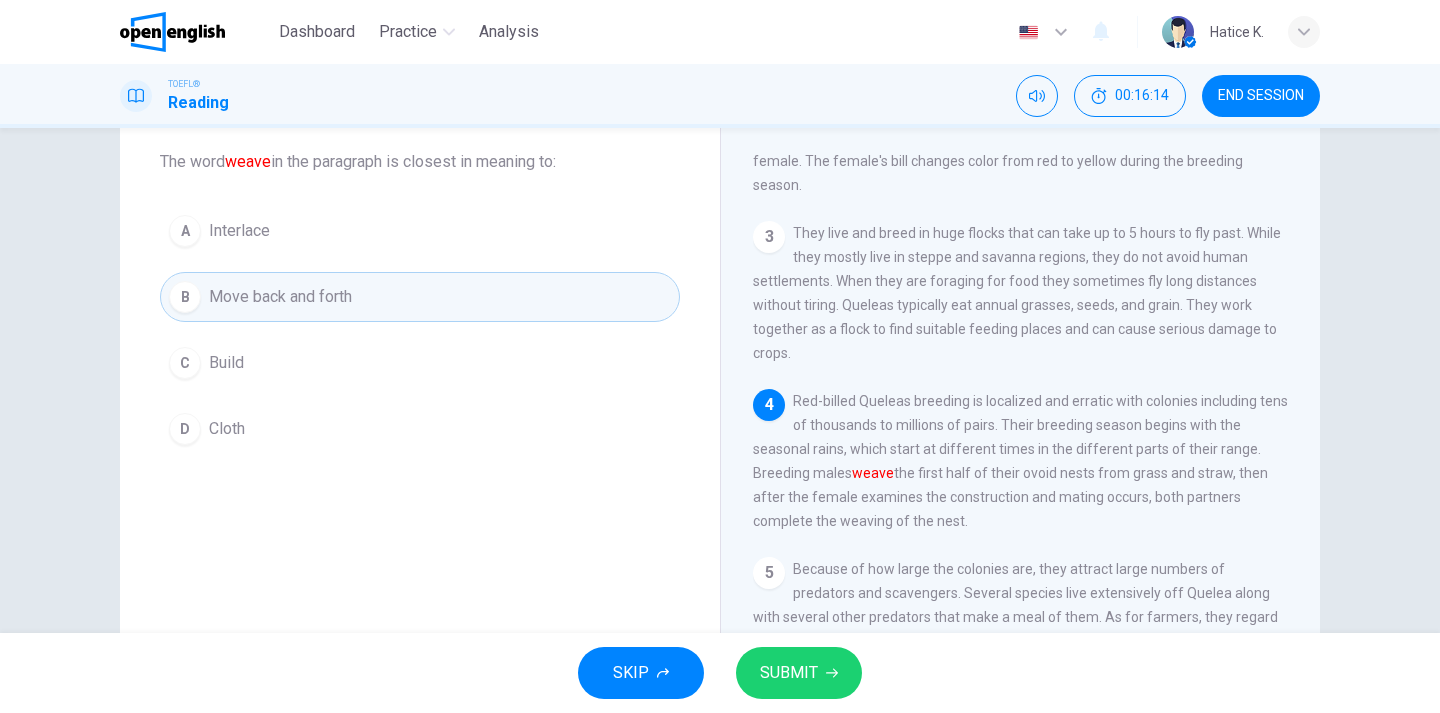 click on "A Interlace B Move back and forth C Build D Cloth" at bounding box center [420, 330] 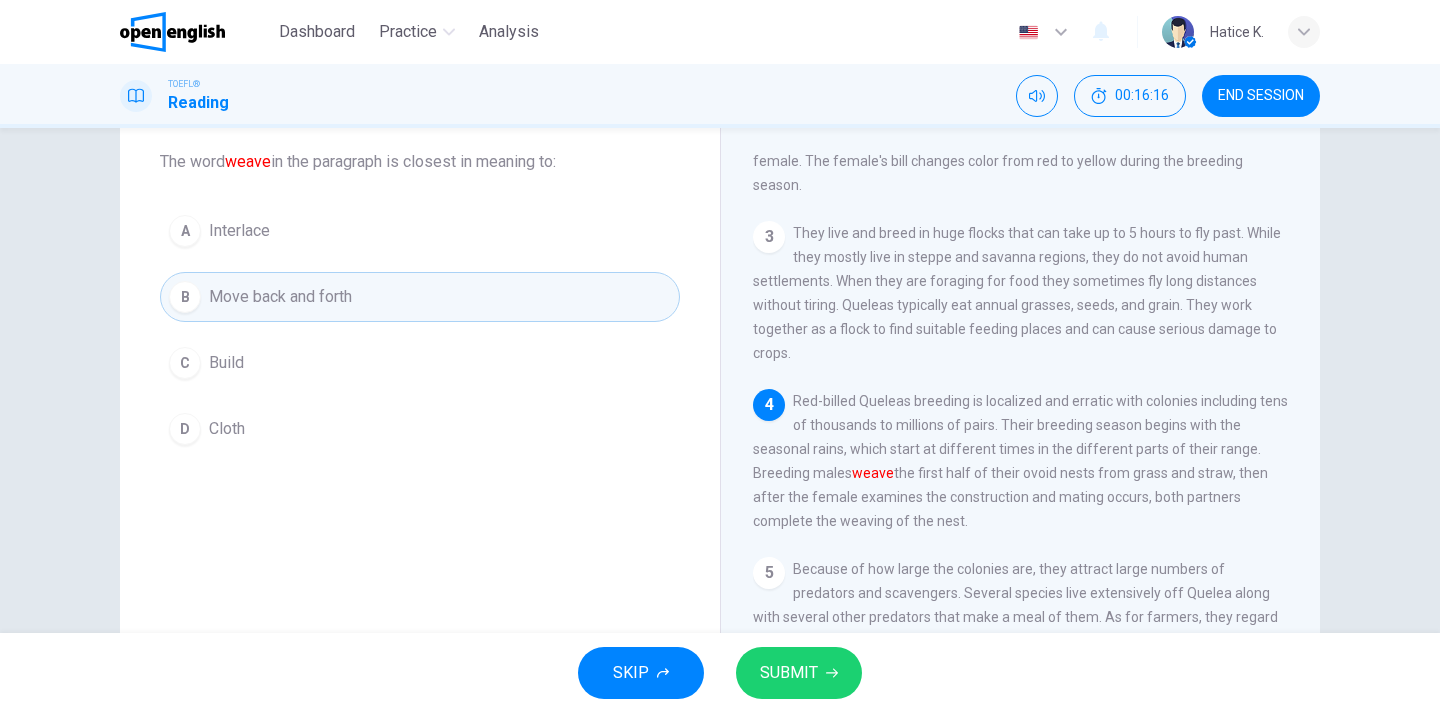 click on "SUBMIT" at bounding box center [799, 673] 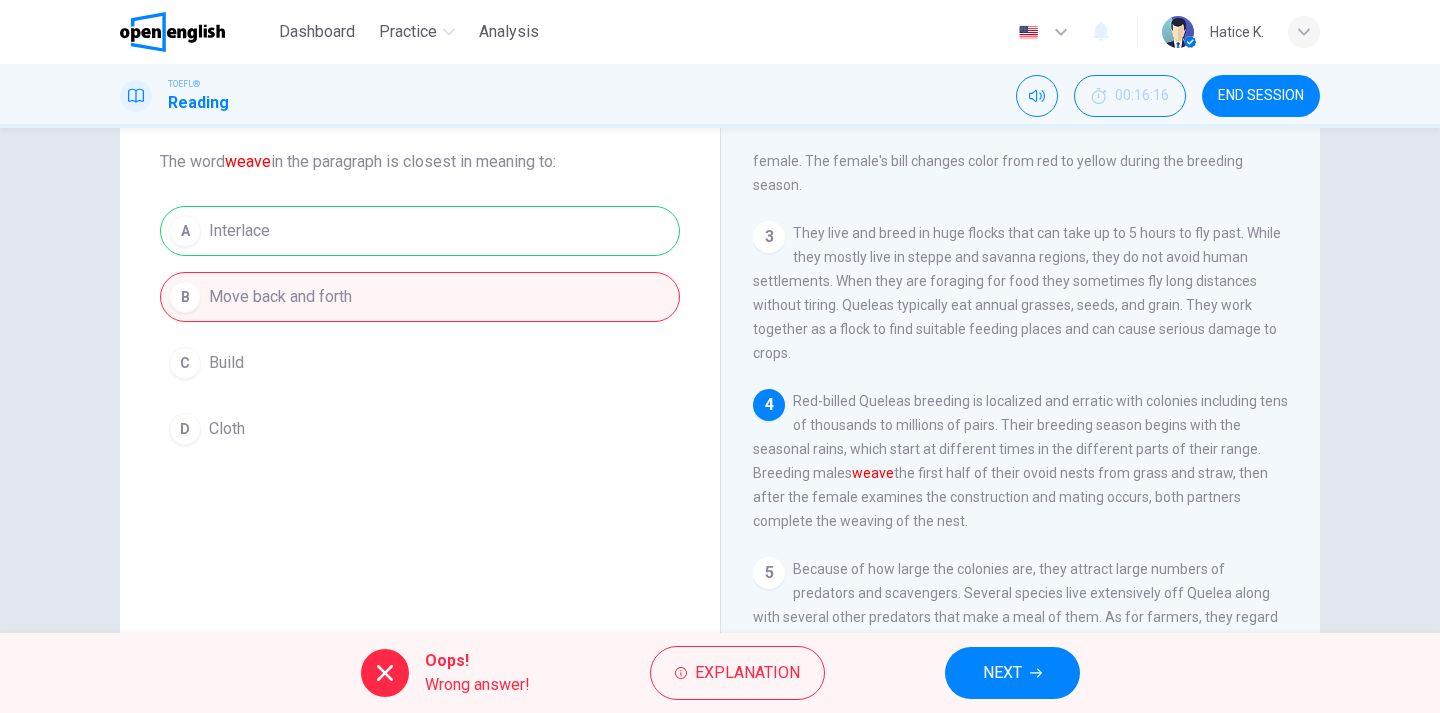 click on "NEXT" at bounding box center (1002, 673) 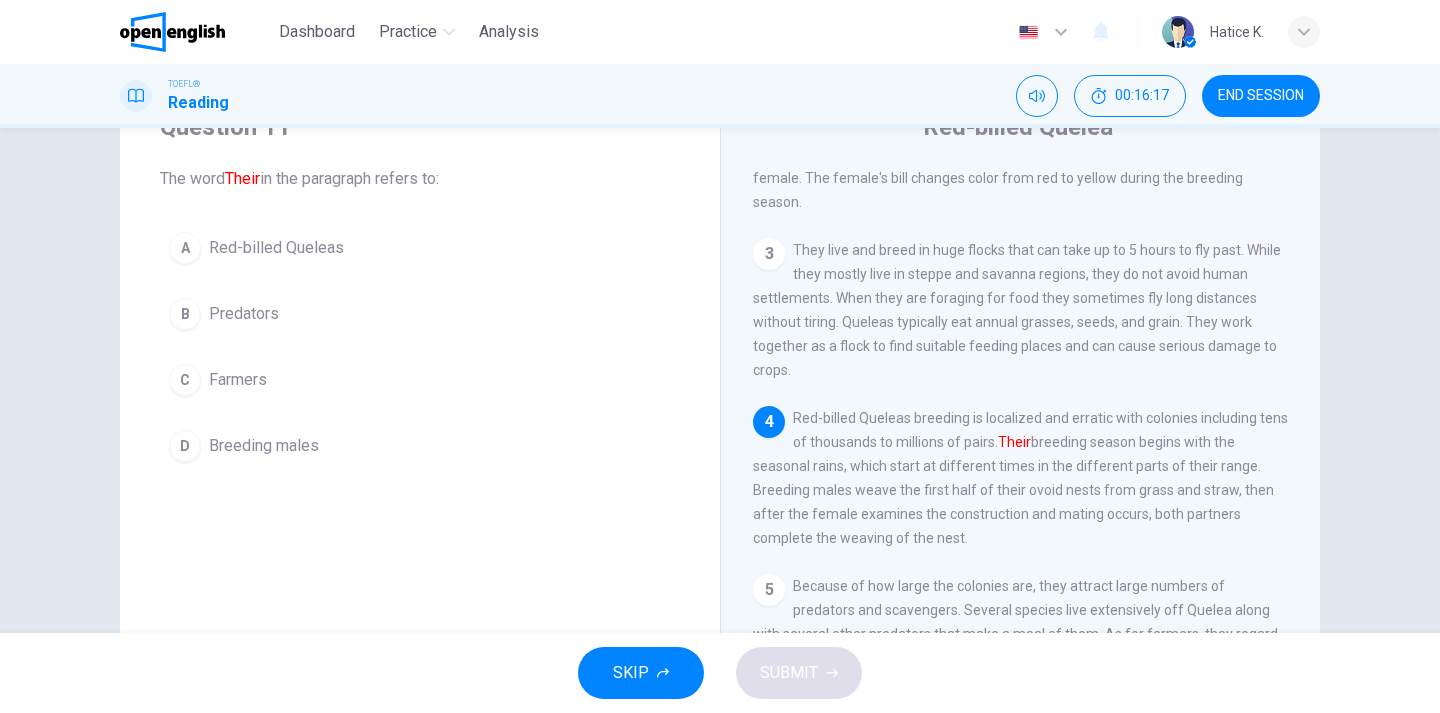 scroll, scrollTop: 78, scrollLeft: 0, axis: vertical 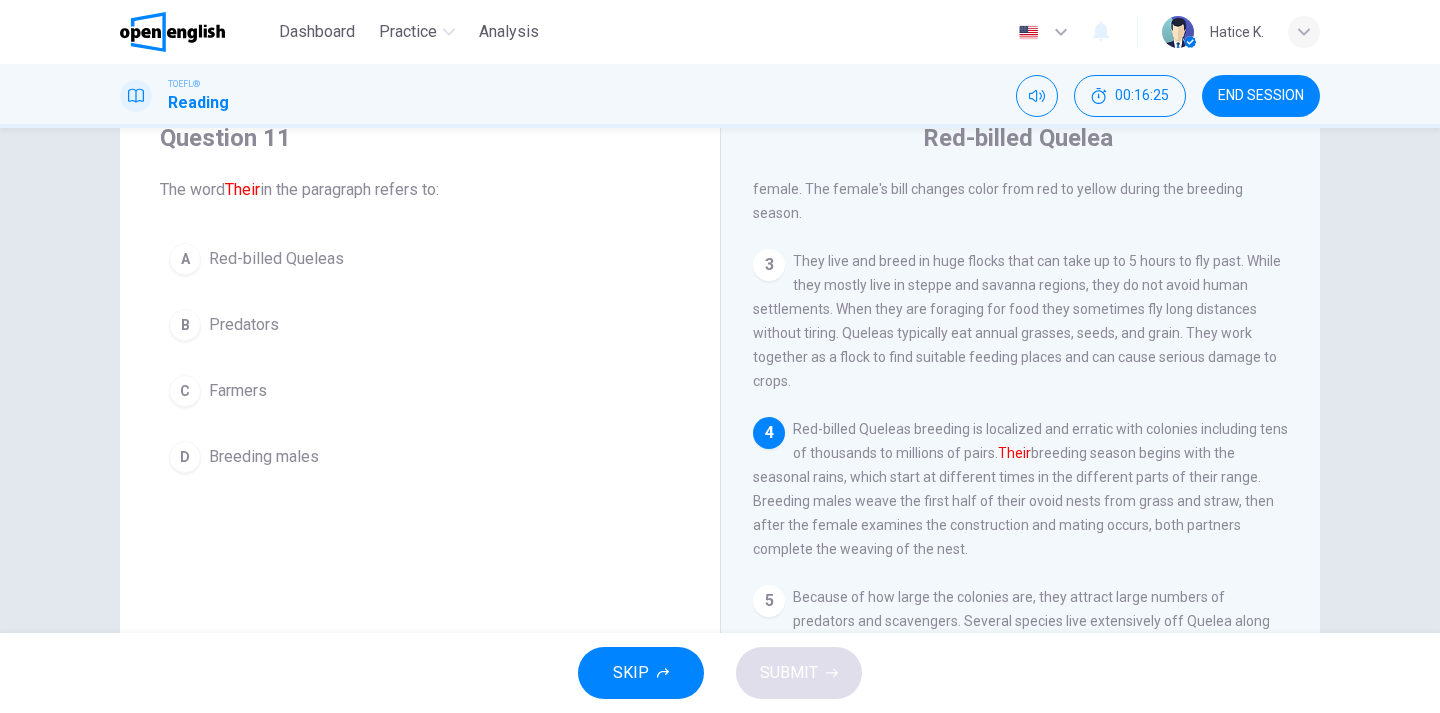 click on "Red-billed Queleas" at bounding box center [276, 259] 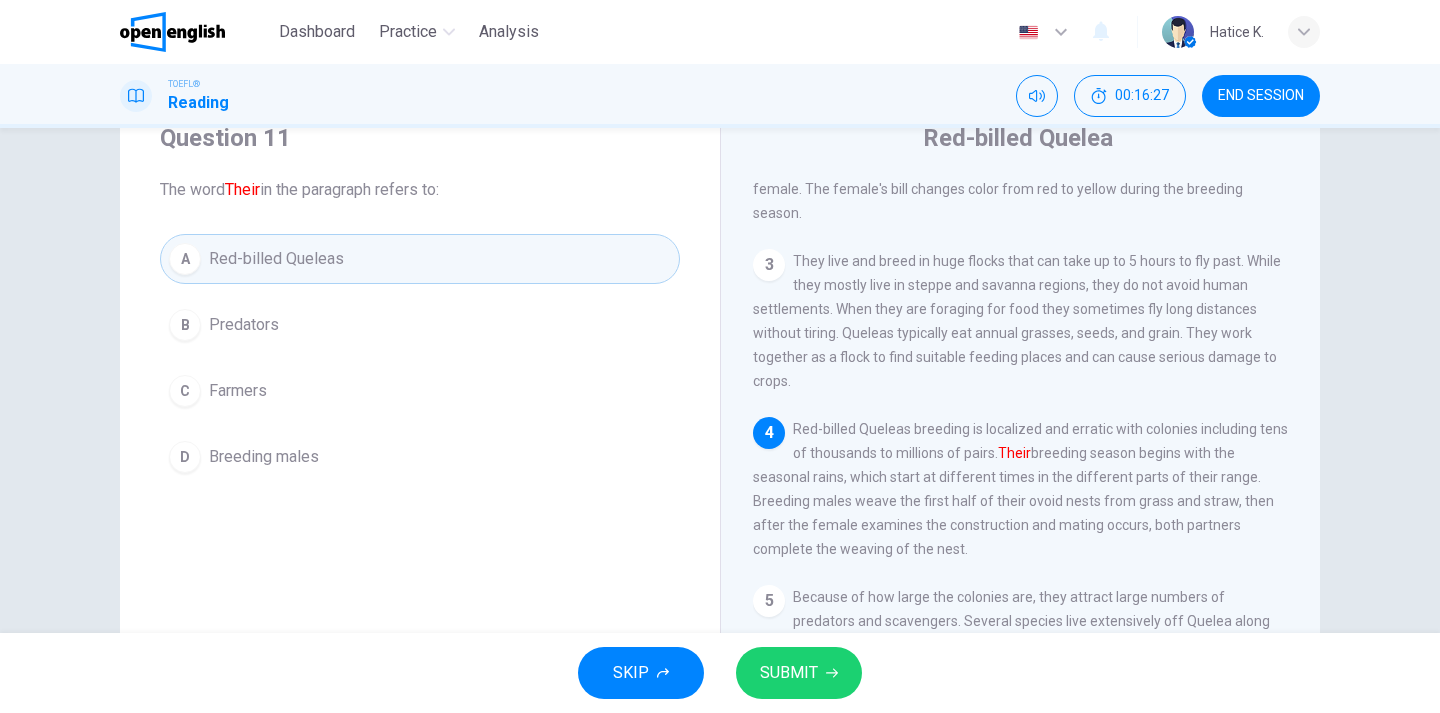 click on "SUBMIT" at bounding box center (799, 673) 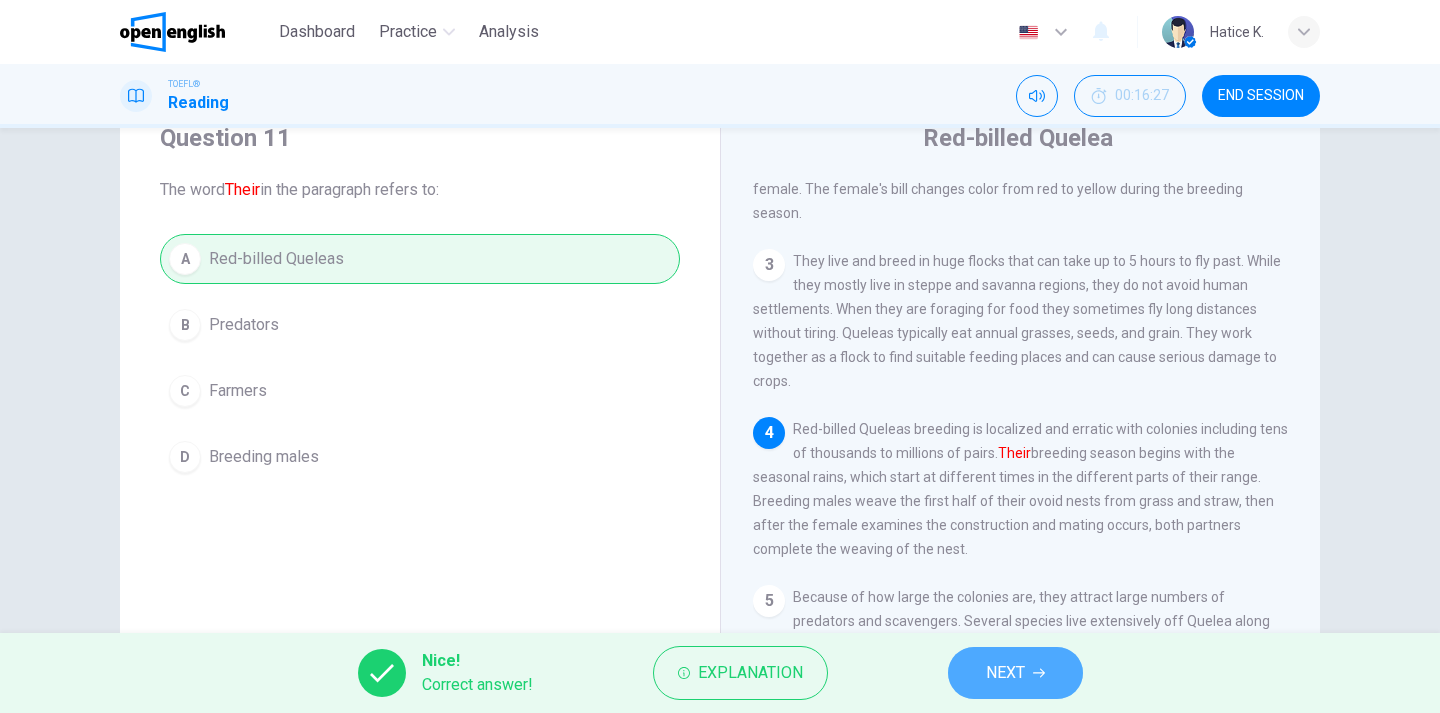 click on "NEXT" at bounding box center (1015, 673) 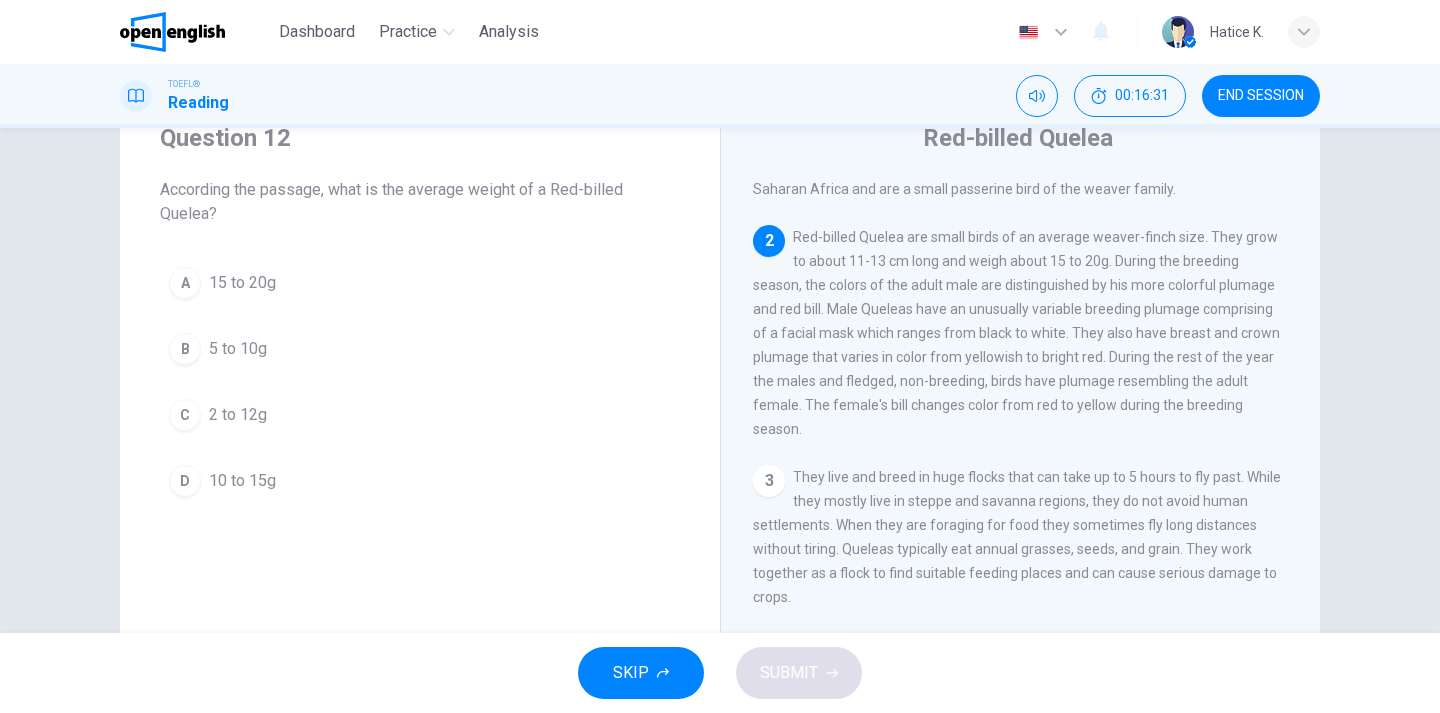 scroll, scrollTop: 70, scrollLeft: 0, axis: vertical 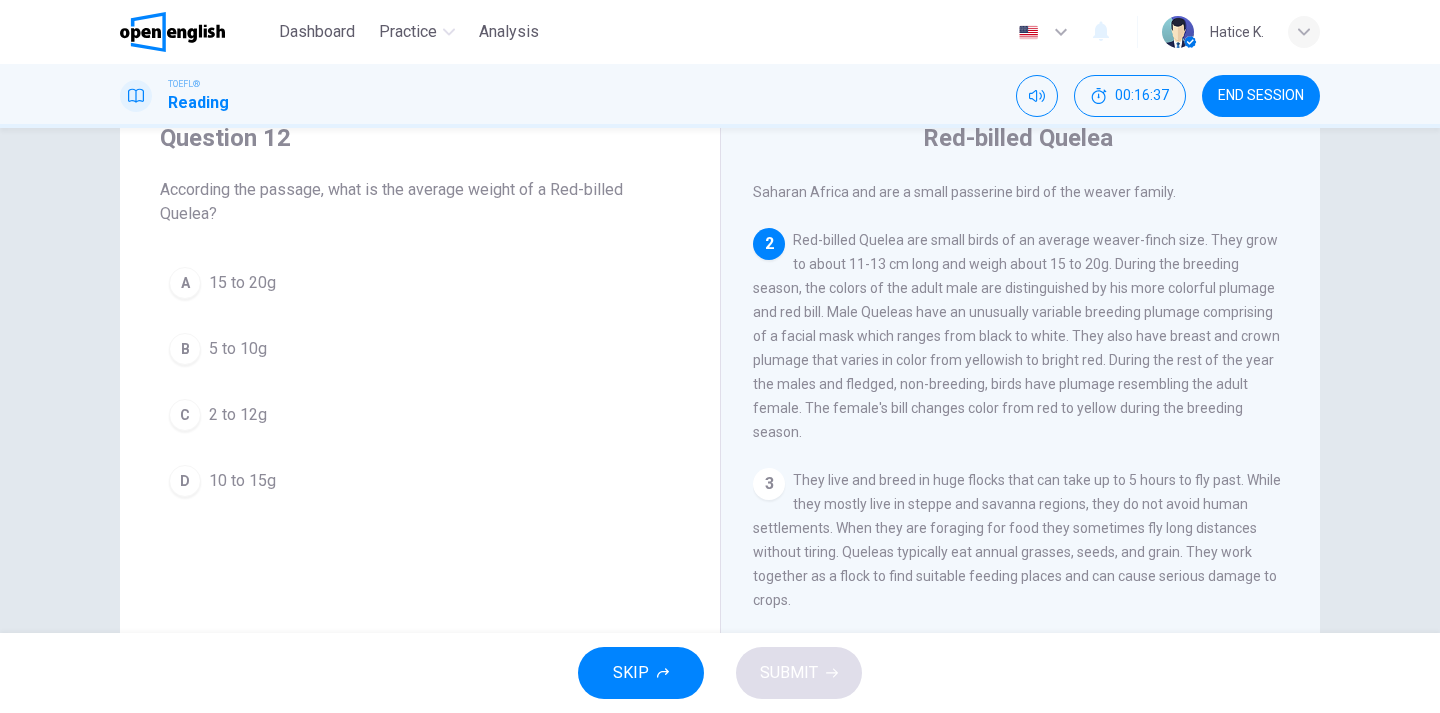 click on "15 to 20g" at bounding box center (242, 283) 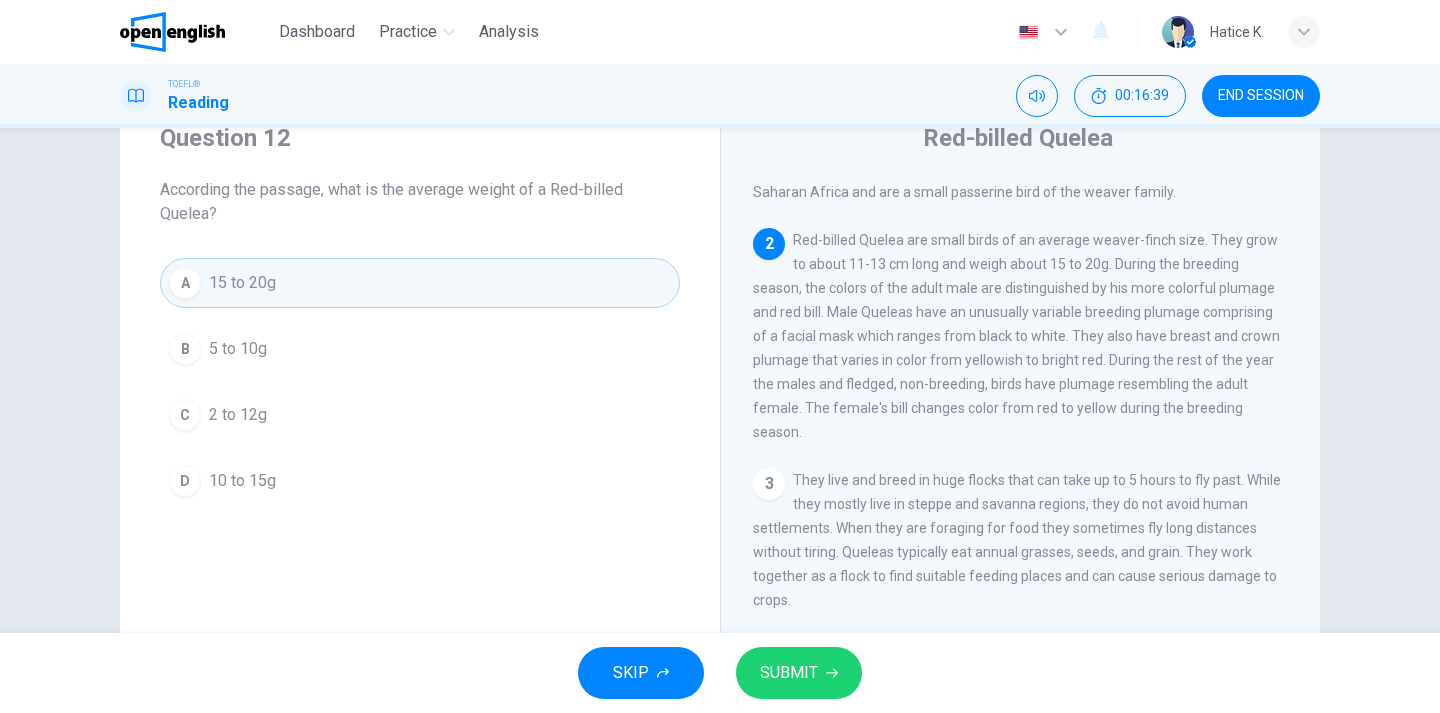 click on "SUBMIT" at bounding box center [799, 673] 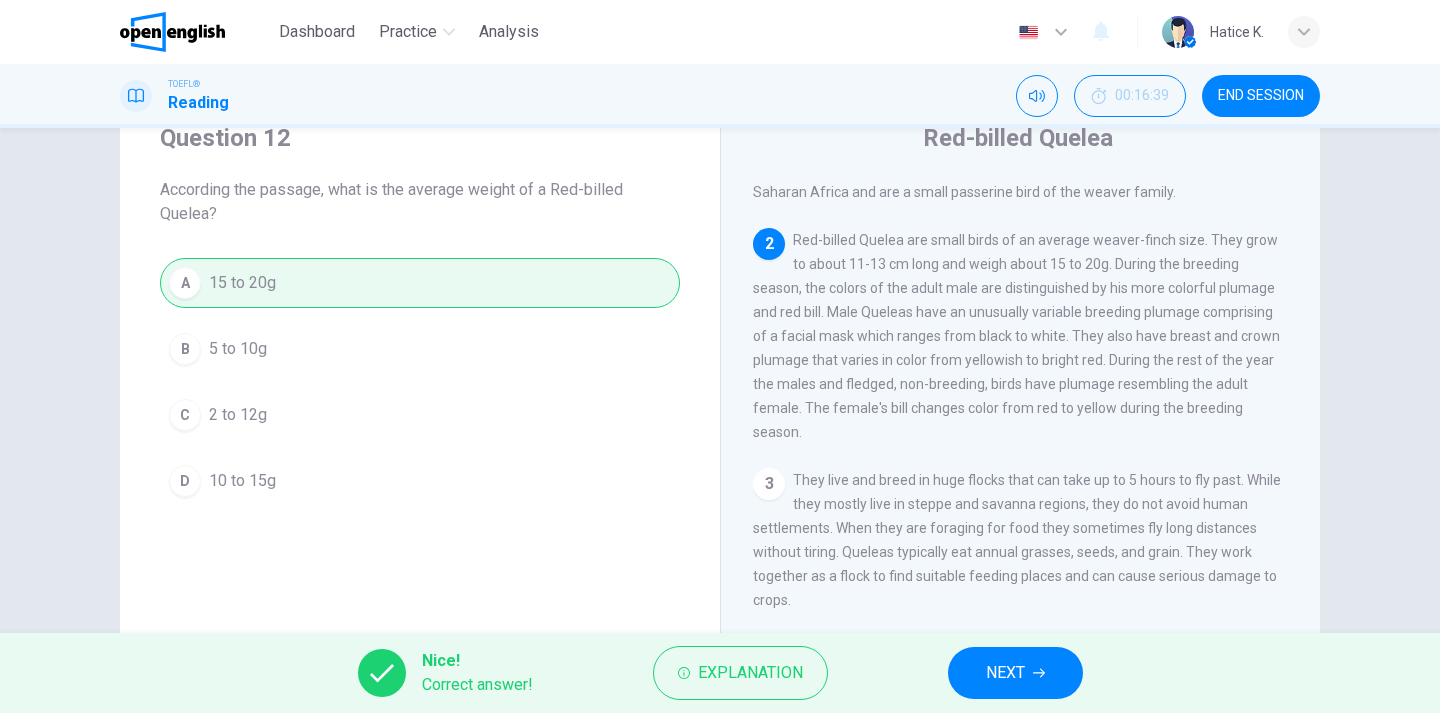click on "NEXT" at bounding box center (1015, 673) 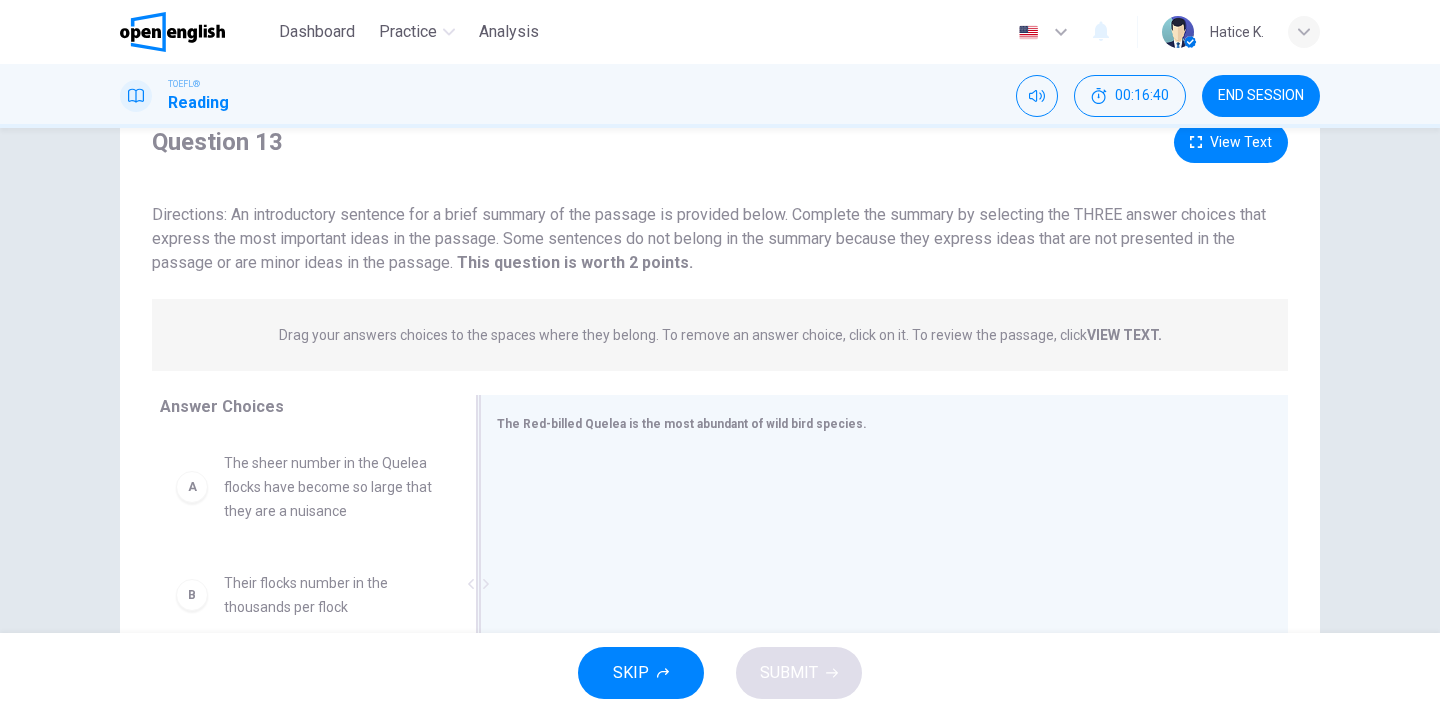 scroll, scrollTop: 142, scrollLeft: 0, axis: vertical 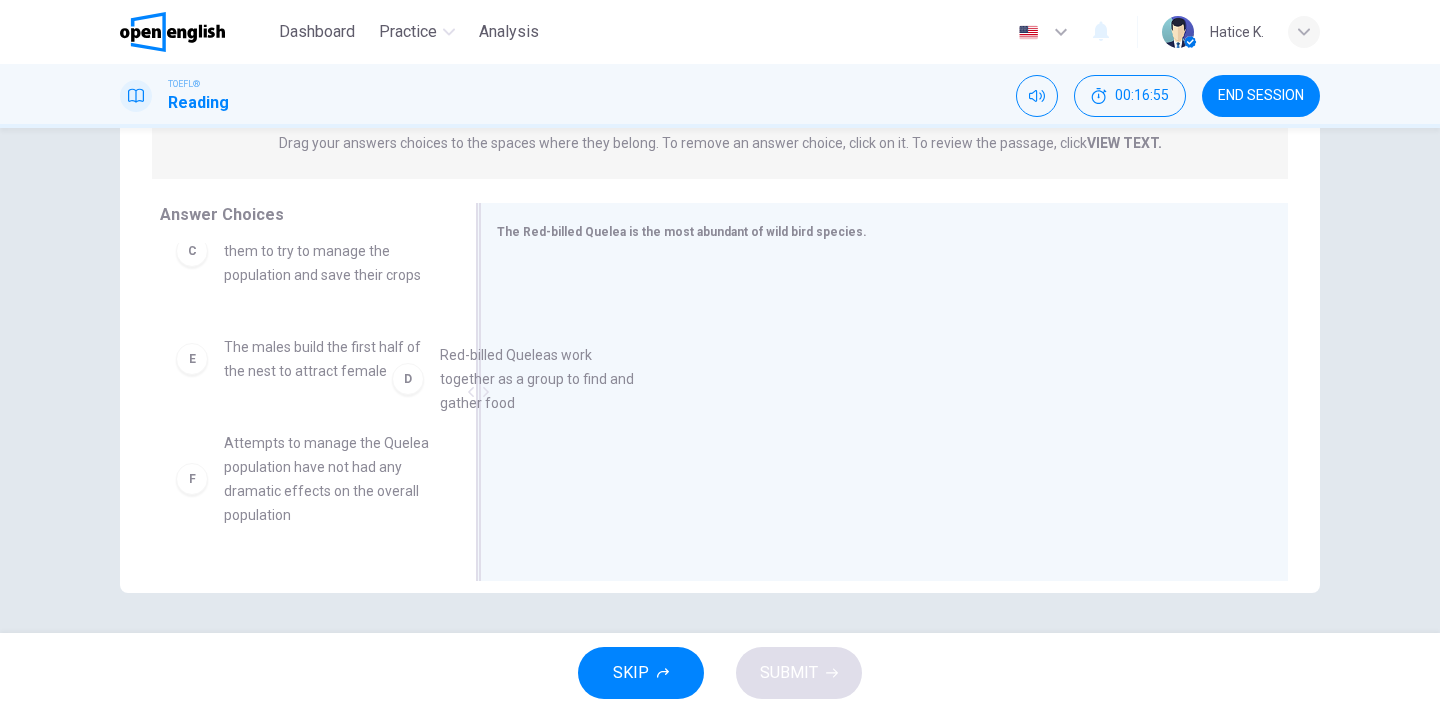 drag, startPoint x: 332, startPoint y: 370, endPoint x: 655, endPoint y: 384, distance: 323.30325 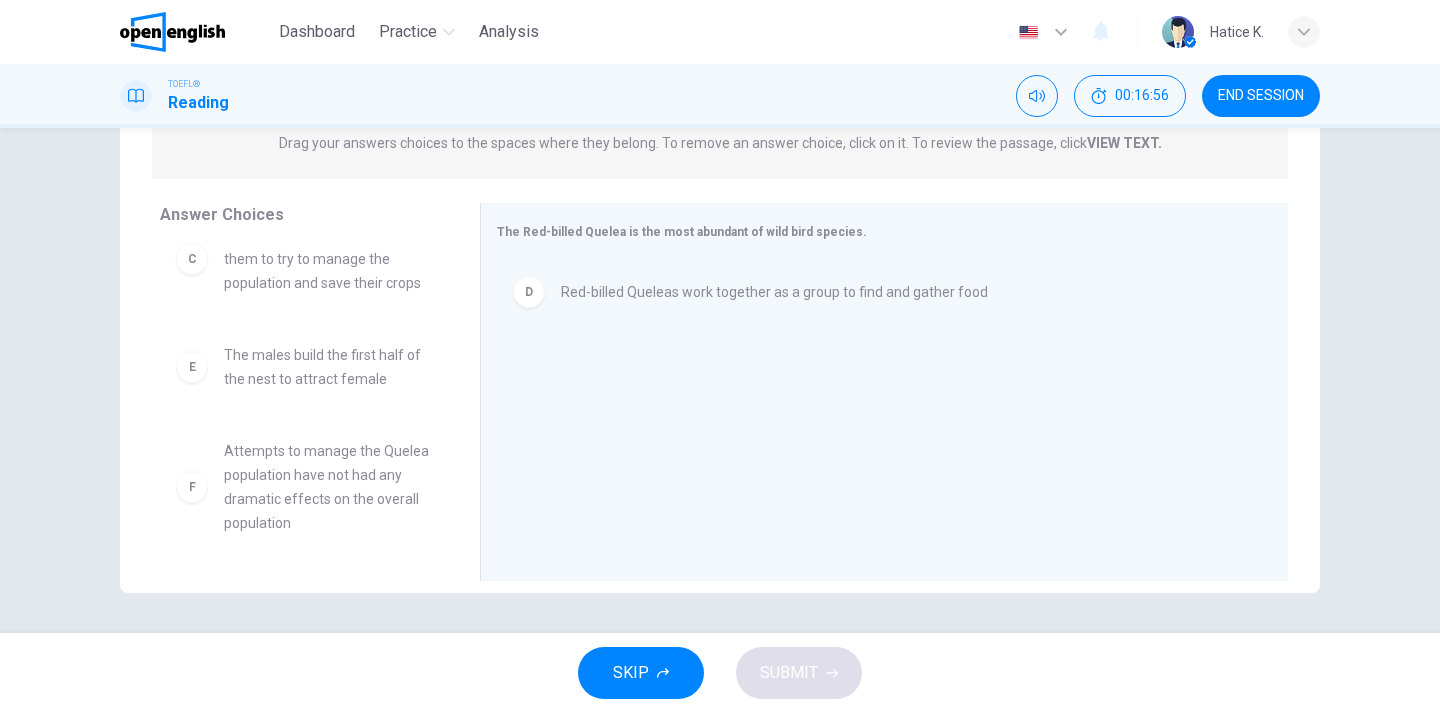 scroll, scrollTop: 252, scrollLeft: 0, axis: vertical 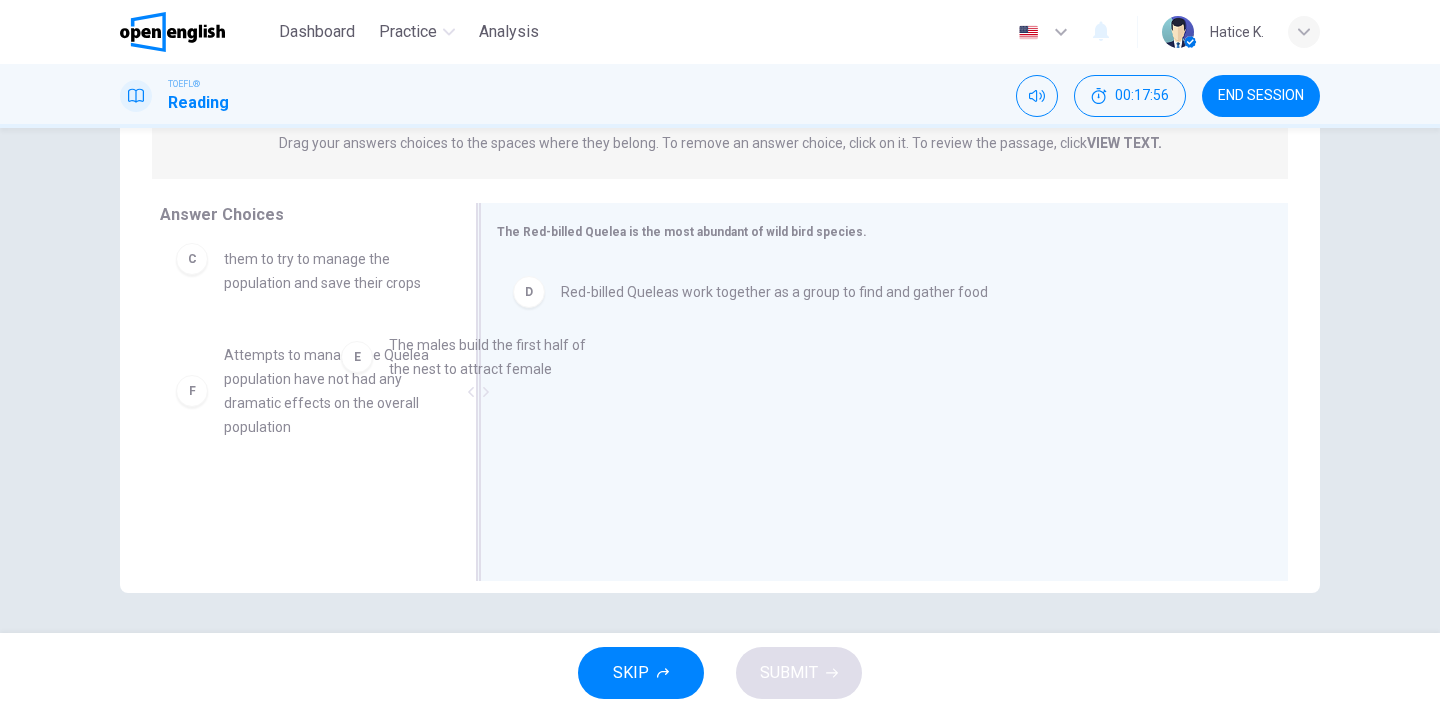 drag, startPoint x: 359, startPoint y: 389, endPoint x: 628, endPoint y: 434, distance: 272.73798 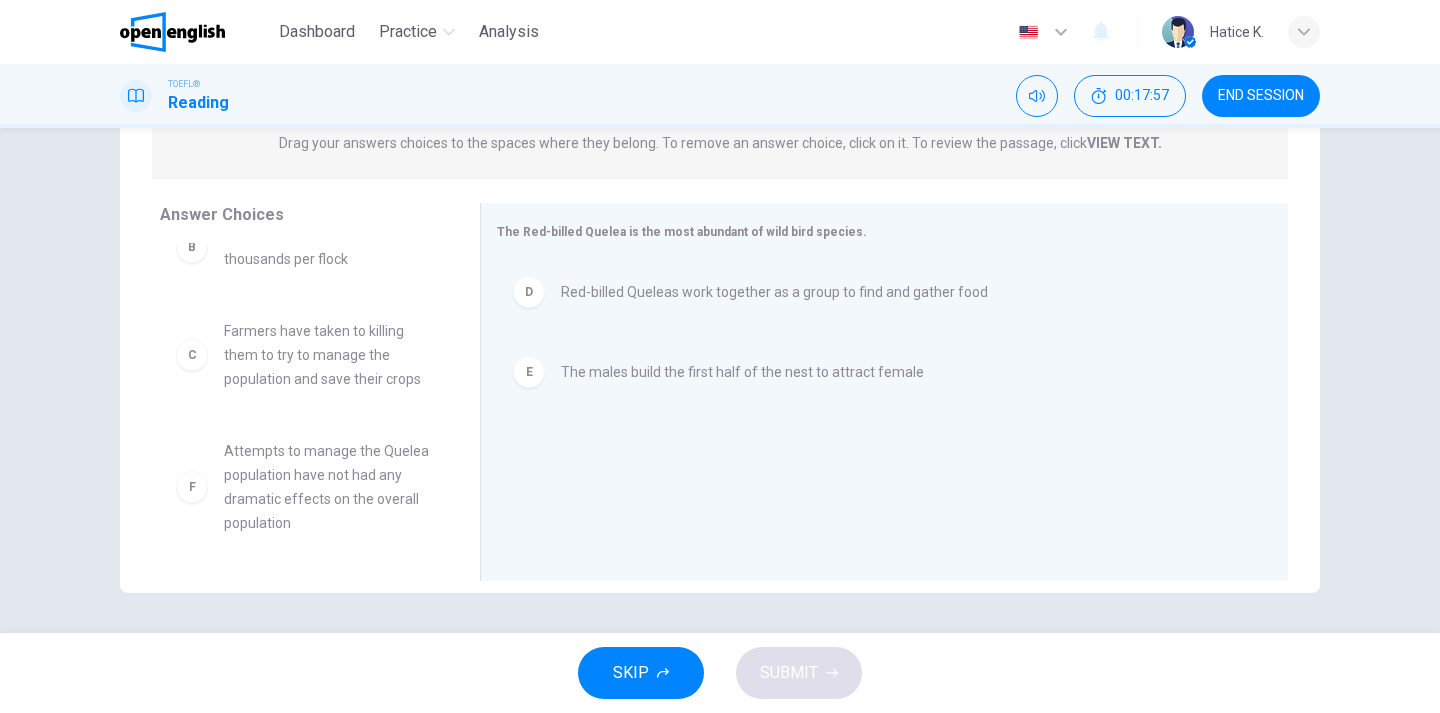 scroll, scrollTop: 156, scrollLeft: 0, axis: vertical 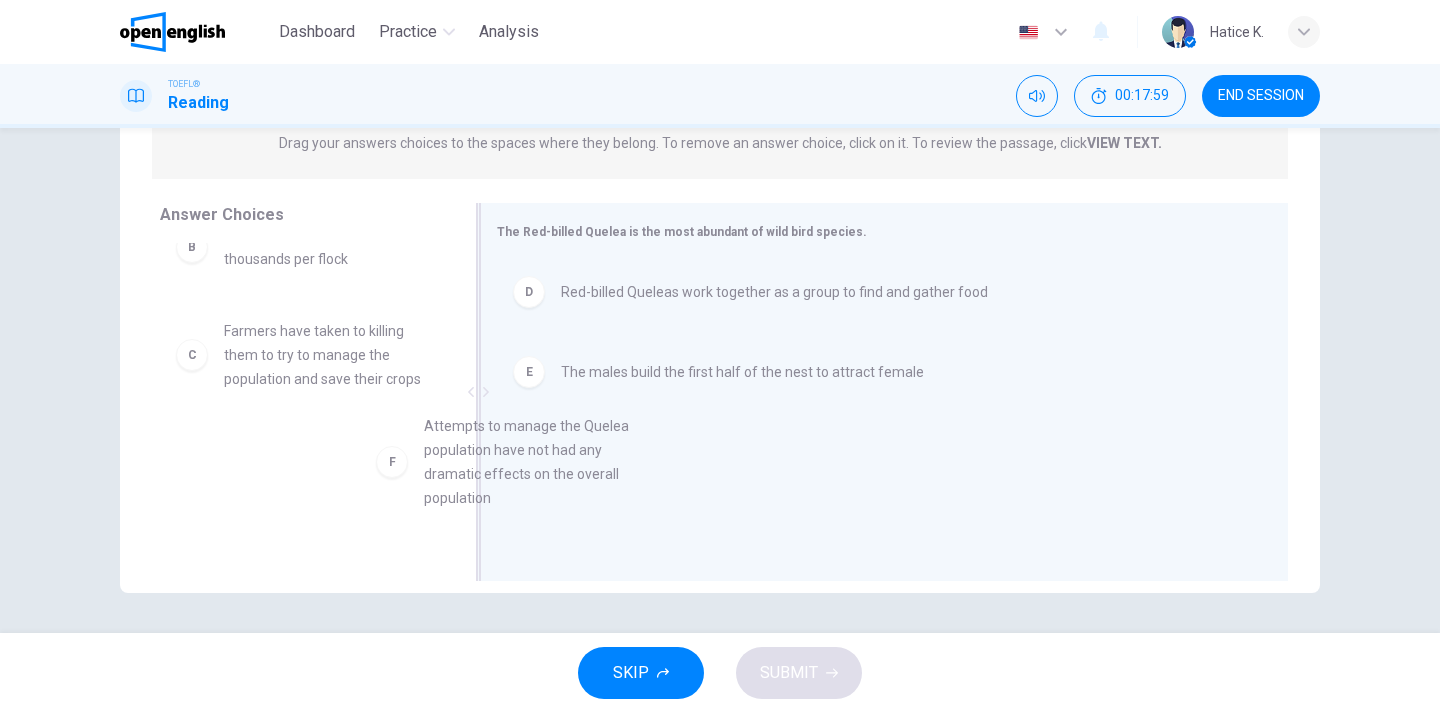 drag, startPoint x: 382, startPoint y: 485, endPoint x: 649, endPoint y: 462, distance: 267.9888 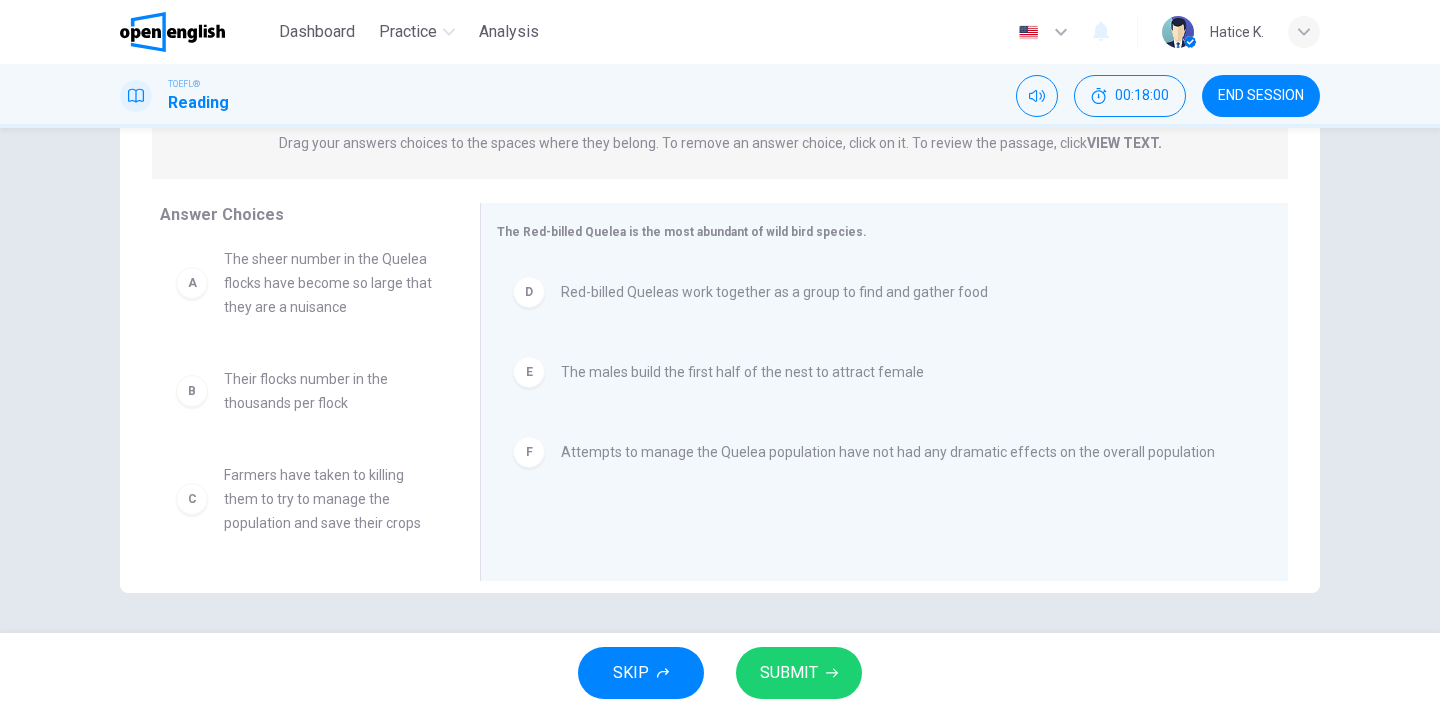 click on "SUBMIT" at bounding box center [789, 673] 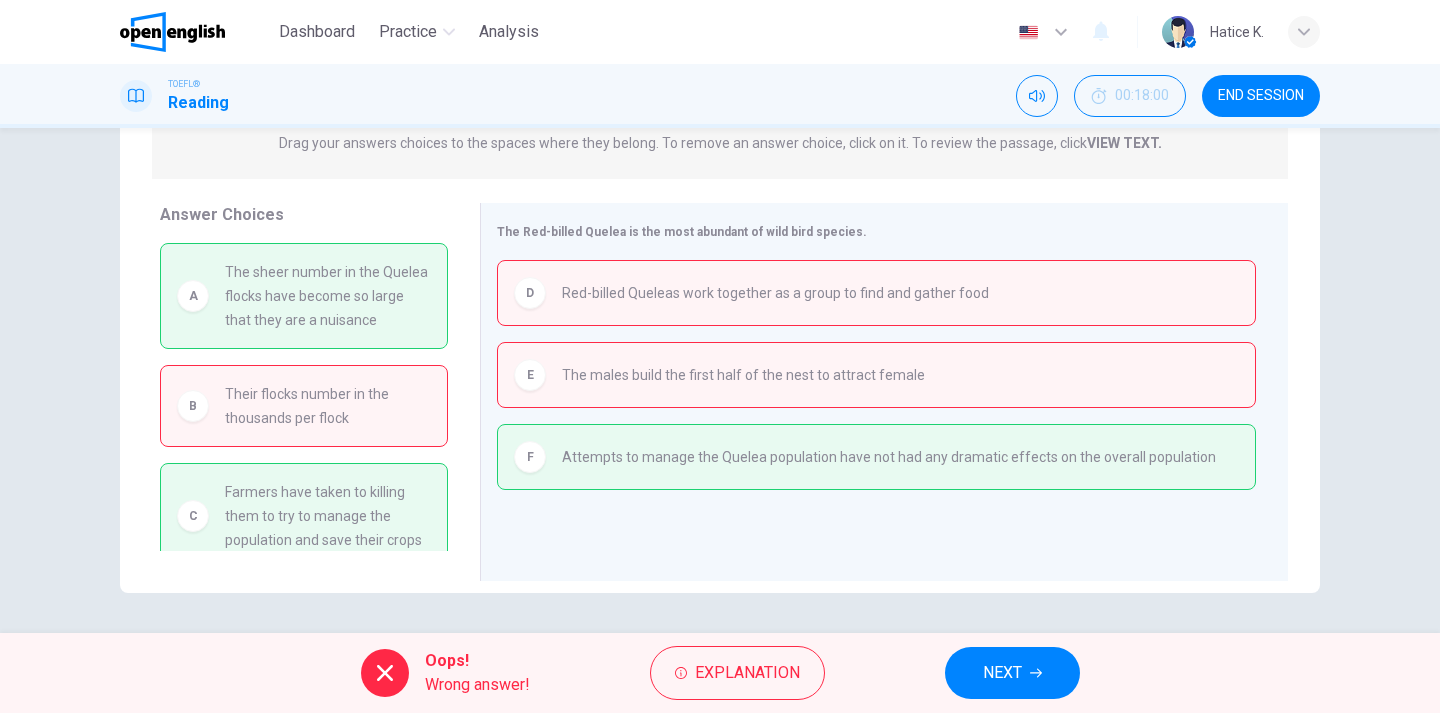 scroll, scrollTop: 0, scrollLeft: 0, axis: both 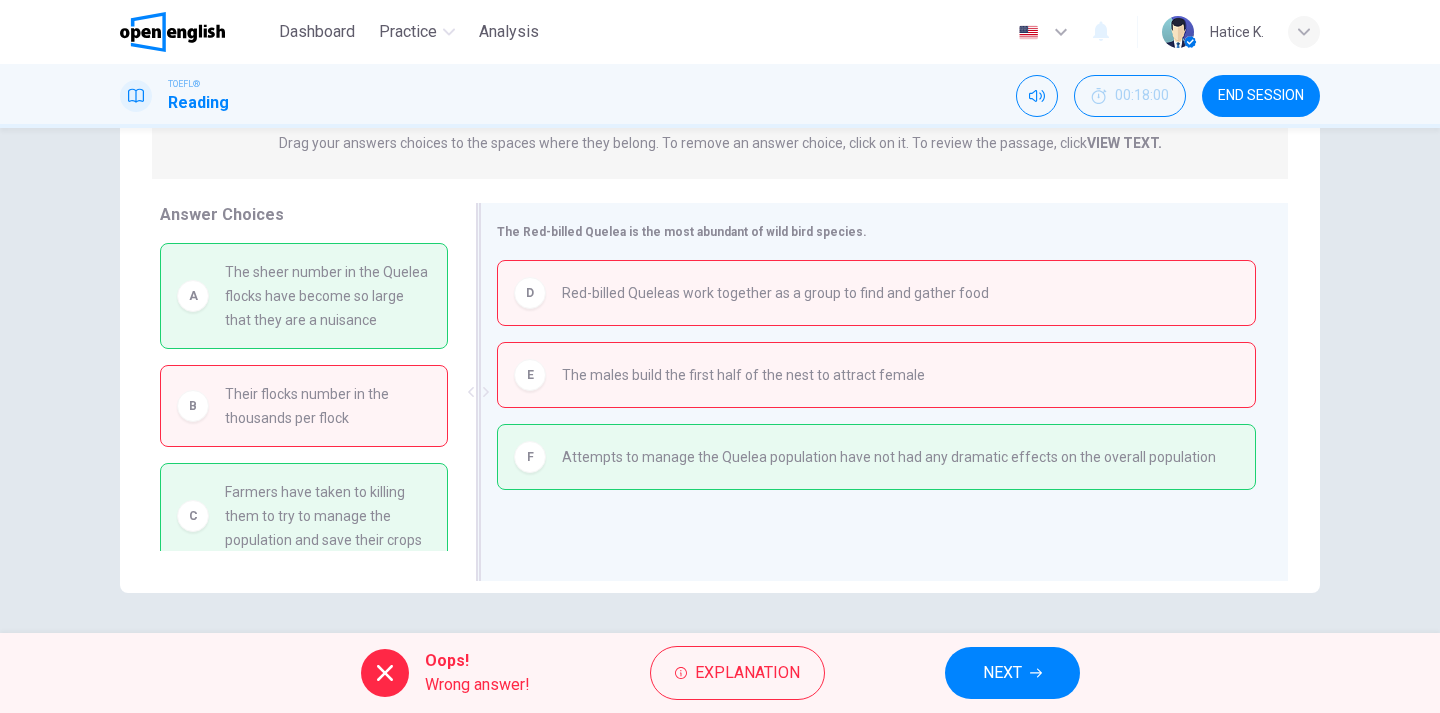 drag, startPoint x: 674, startPoint y: 290, endPoint x: 580, endPoint y: 296, distance: 94.19129 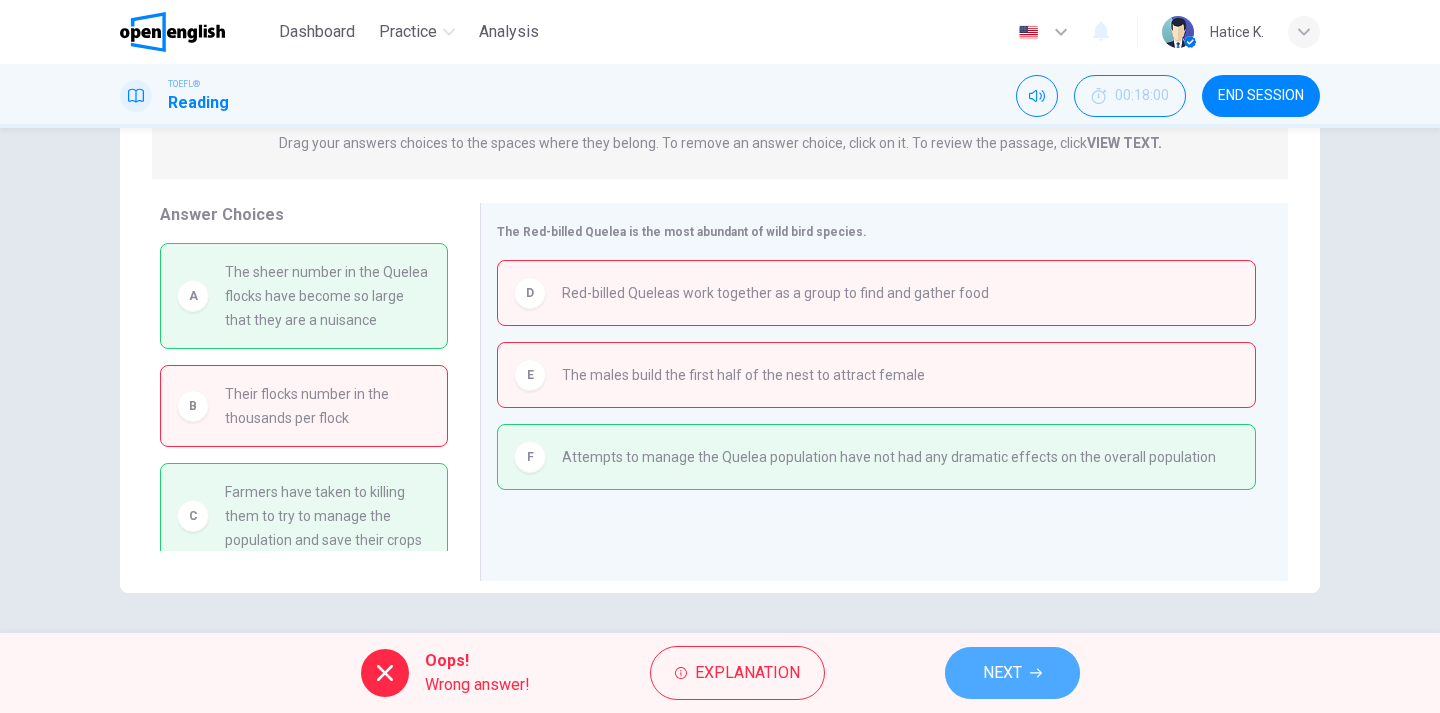 click on "NEXT" at bounding box center (1002, 673) 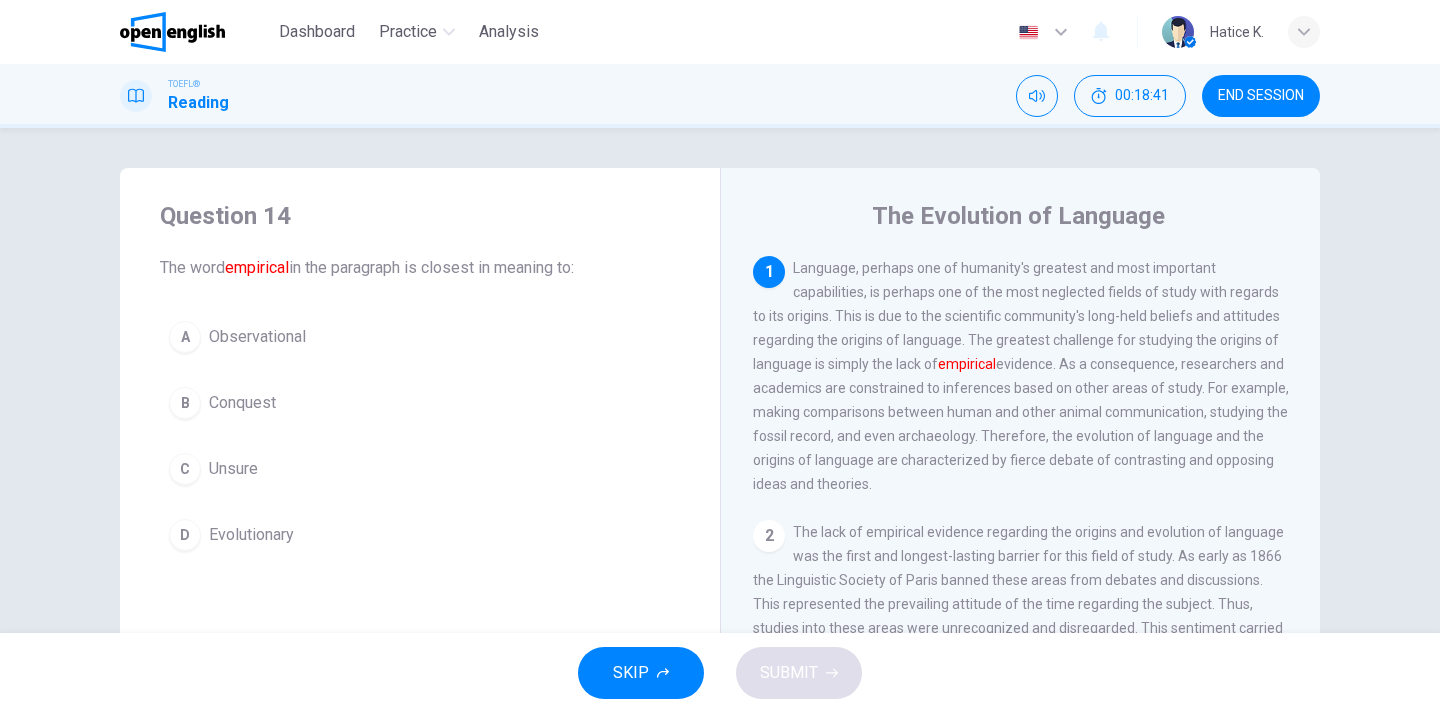 click on "Conquest" at bounding box center [257, 337] 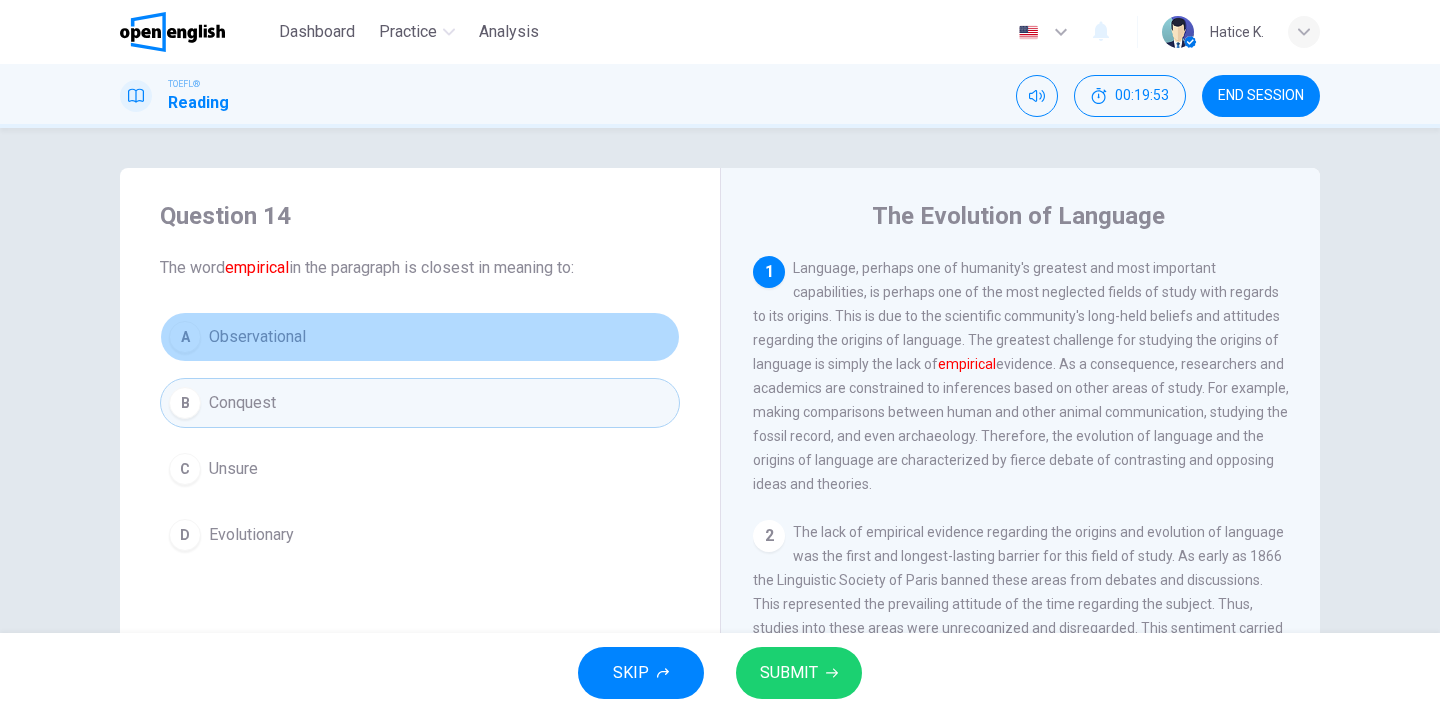 click on "A Observational" at bounding box center [420, 337] 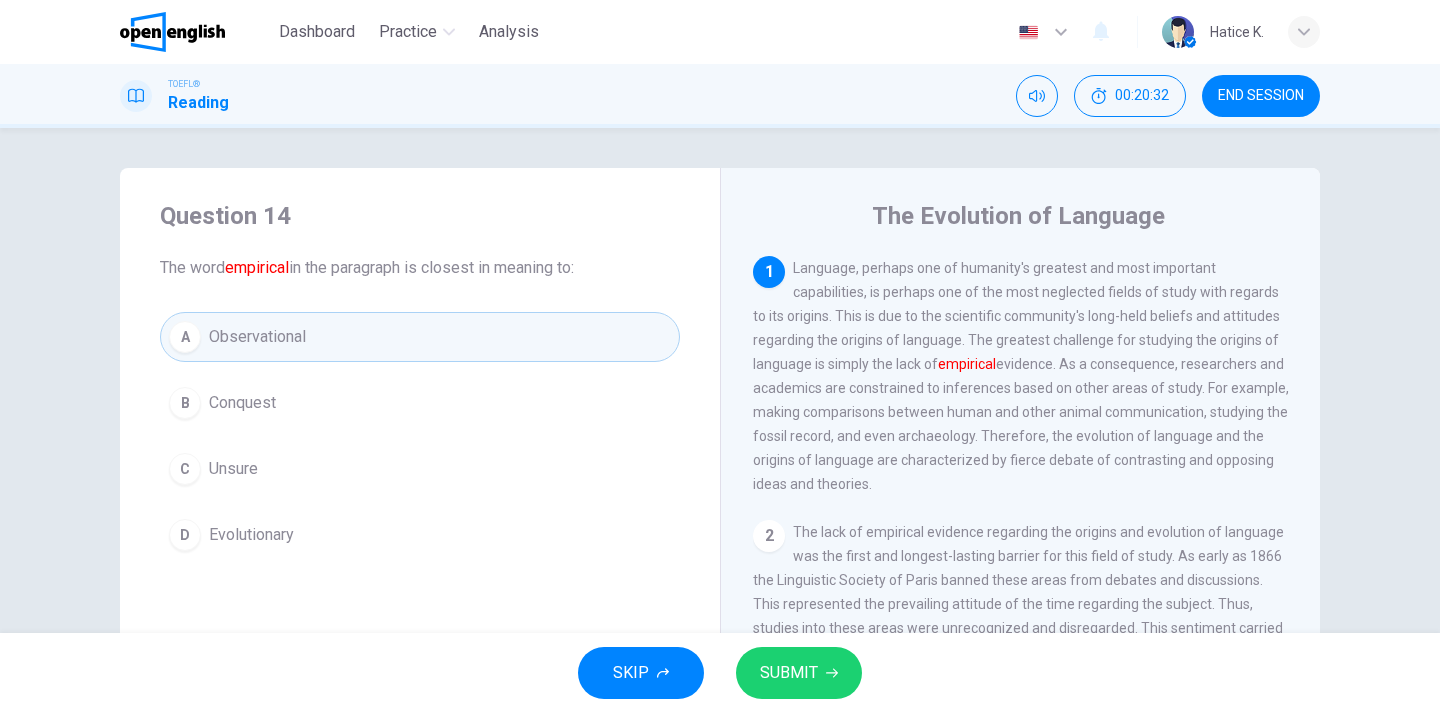 click on "SUBMIT" at bounding box center (789, 673) 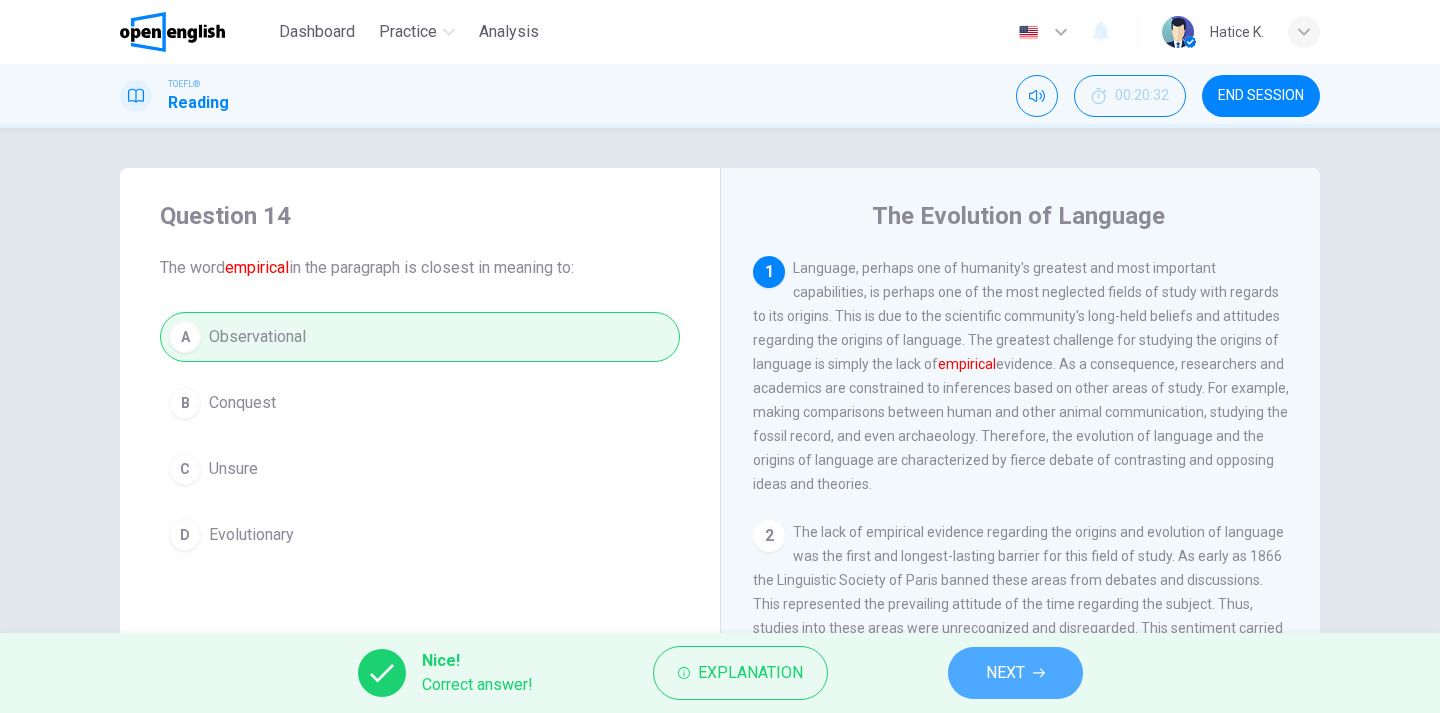 click on "NEXT" at bounding box center (1015, 673) 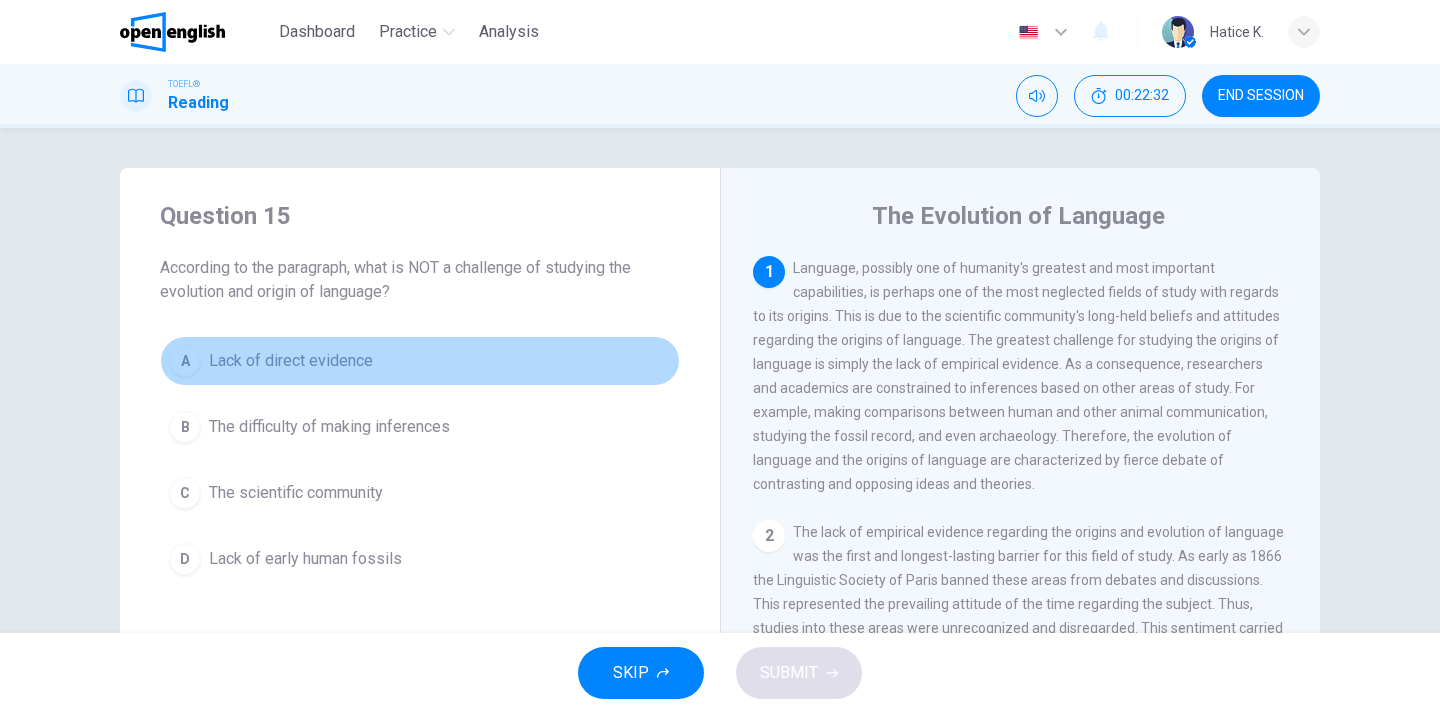click on "Lack of direct evidence" at bounding box center [291, 361] 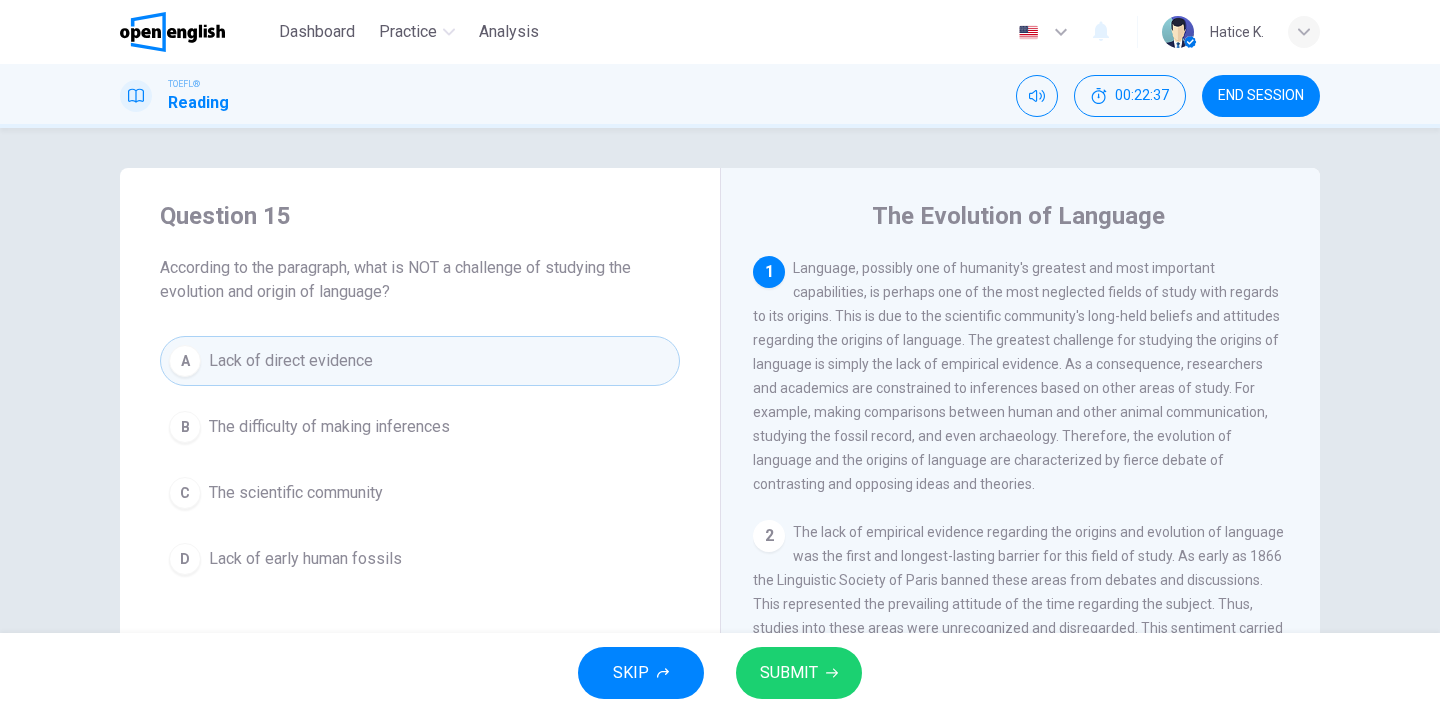click on "SUBMIT" at bounding box center [789, 673] 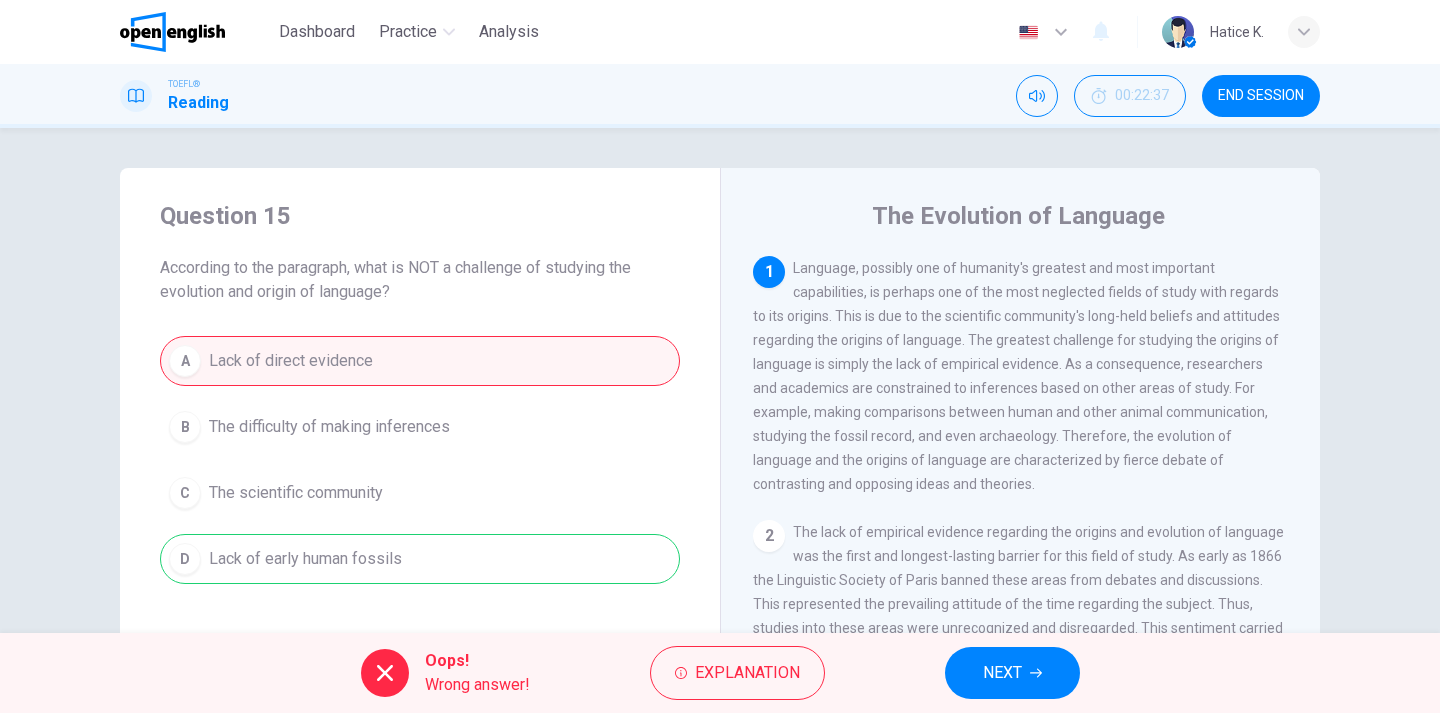 click on "NEXT" at bounding box center [1012, 673] 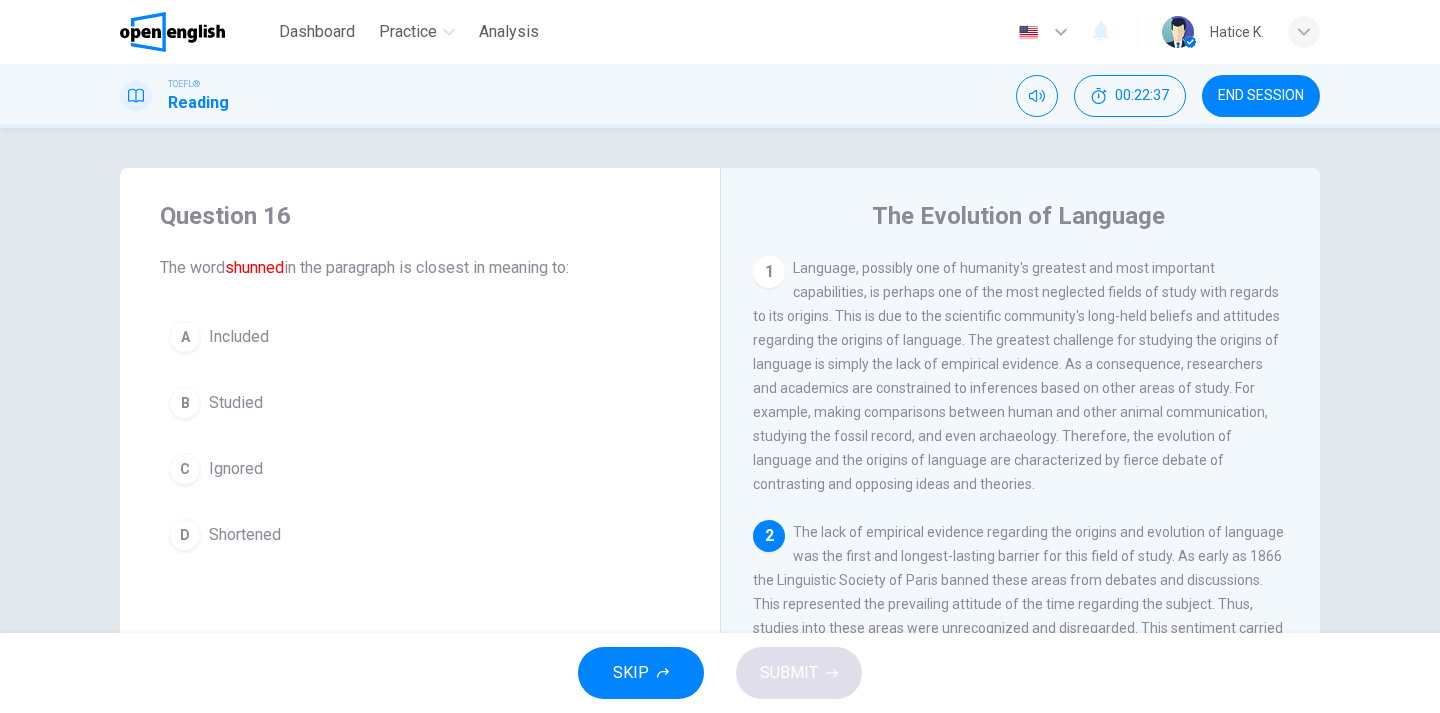 scroll, scrollTop: 129, scrollLeft: 0, axis: vertical 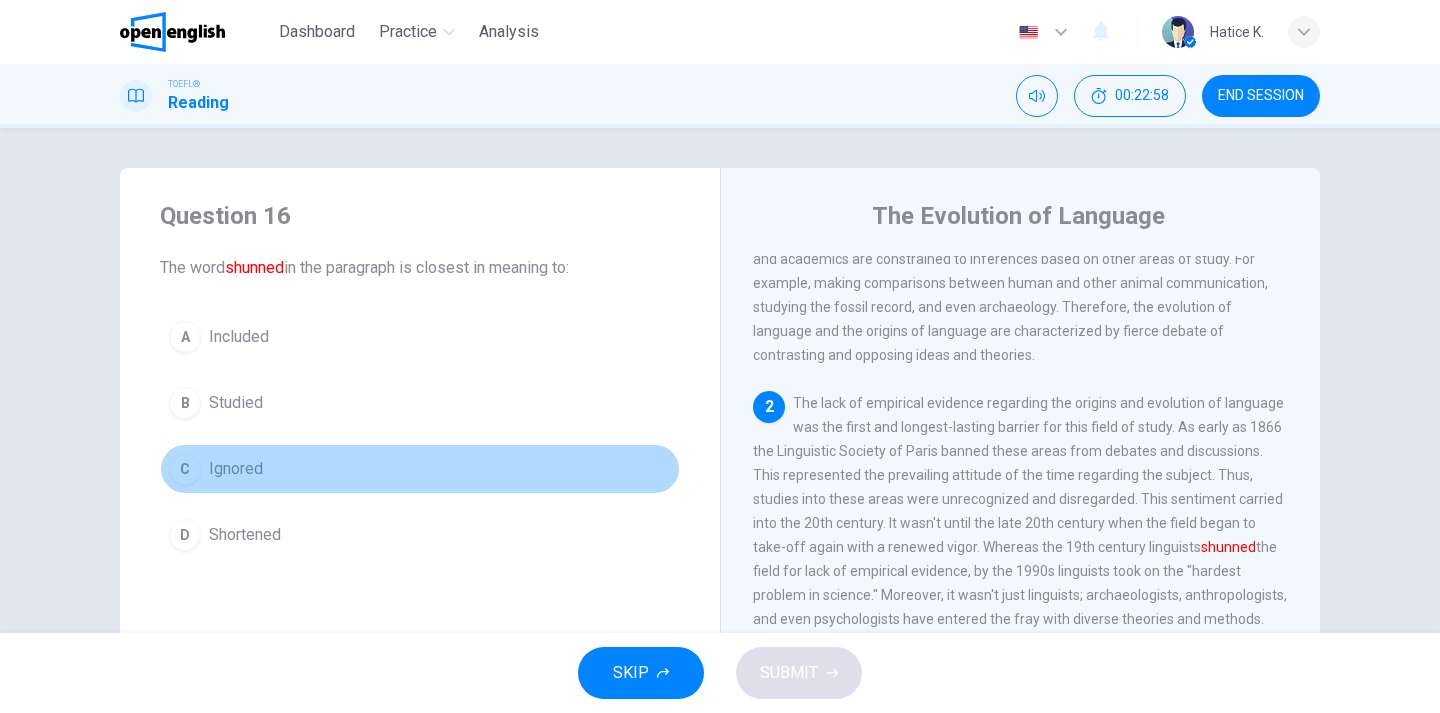 click on "C Ignored" at bounding box center (420, 469) 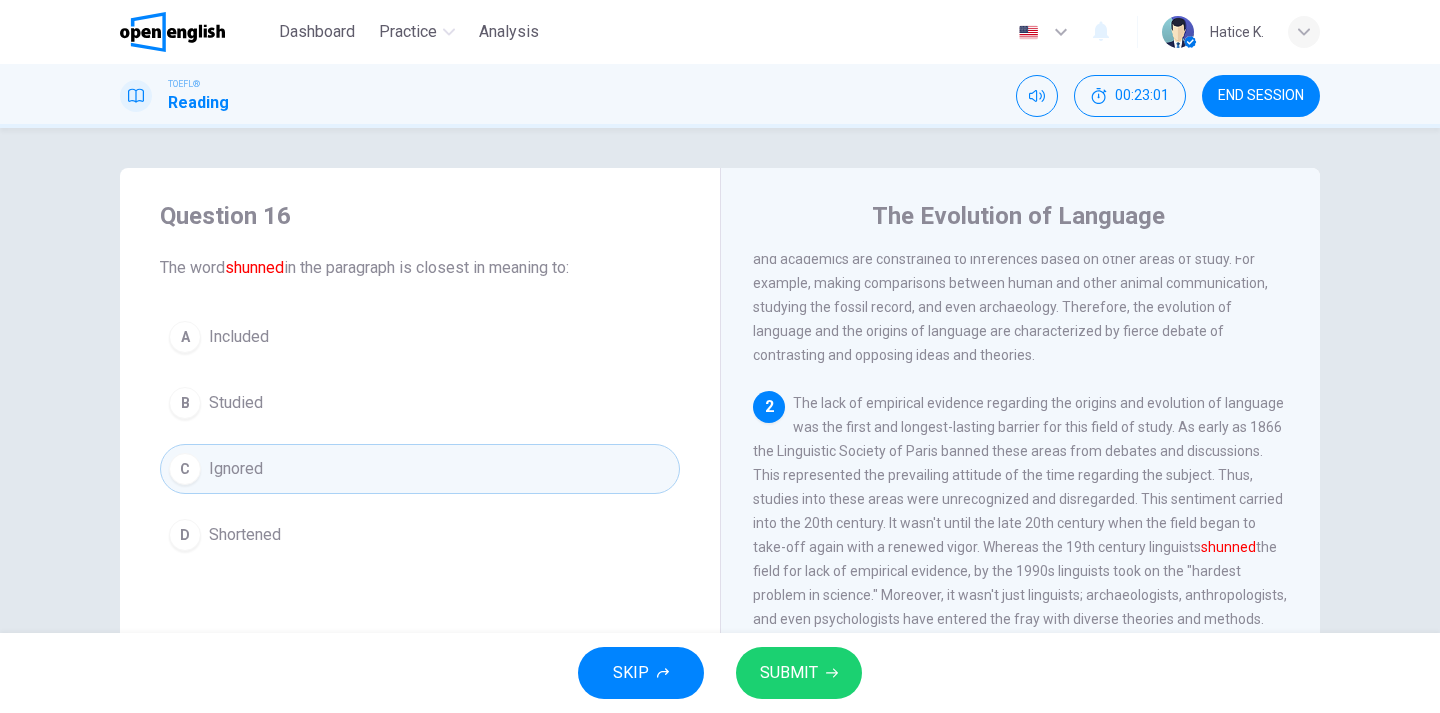 click on "SUBMIT" at bounding box center (799, 673) 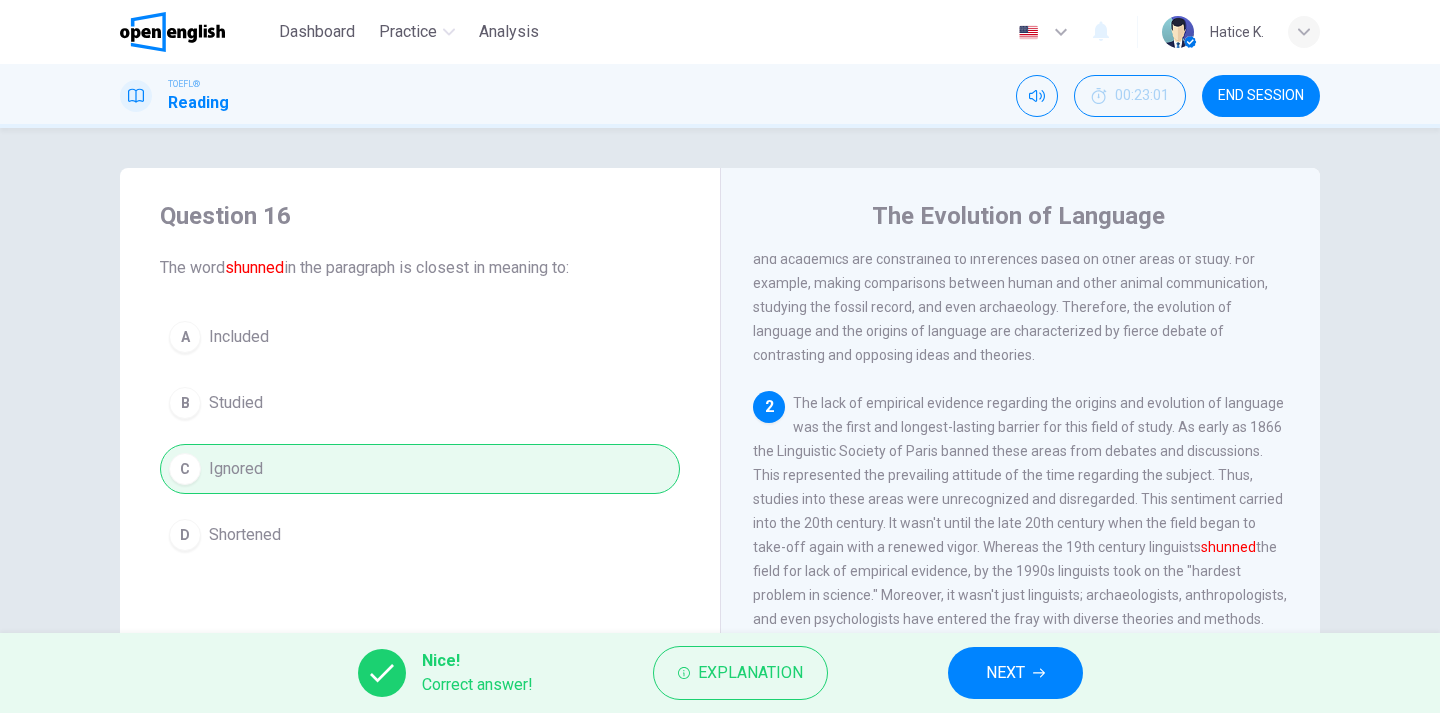 click at bounding box center (1039, 673) 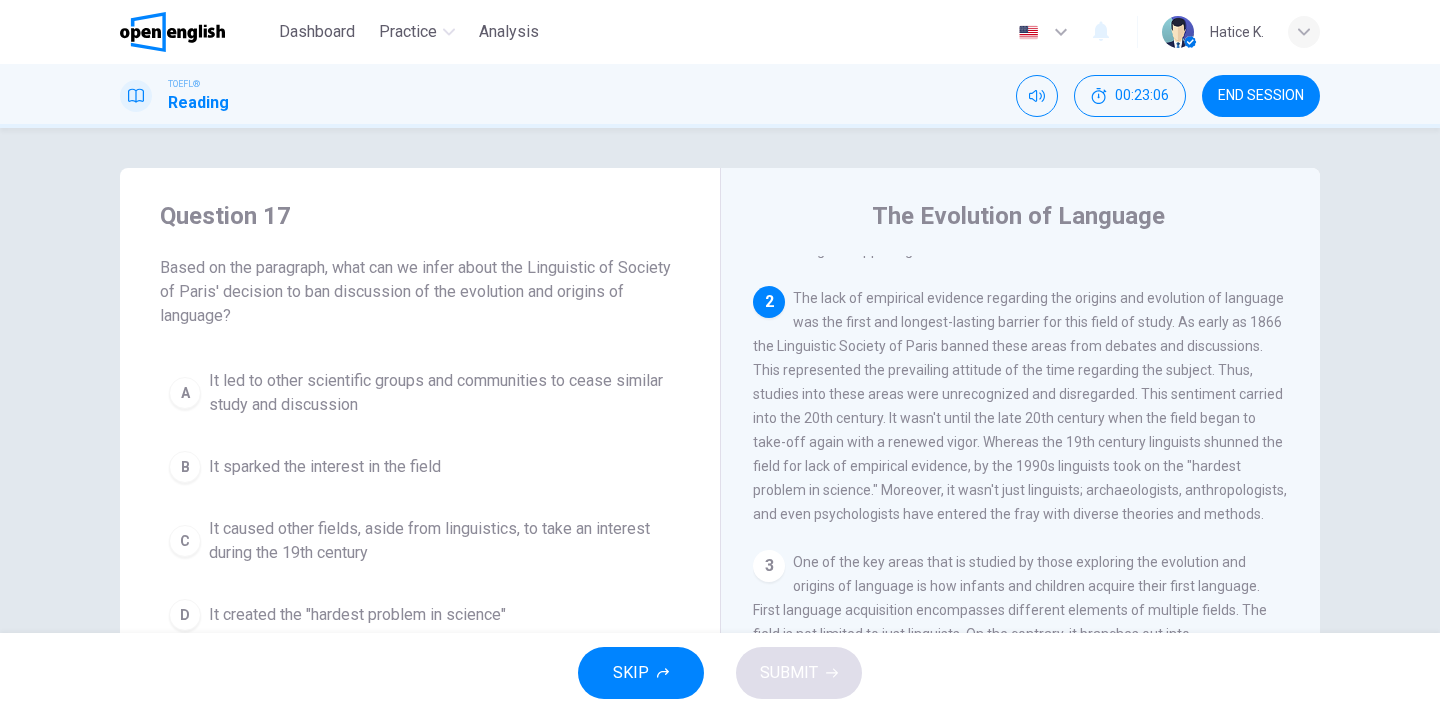 scroll, scrollTop: 224, scrollLeft: 0, axis: vertical 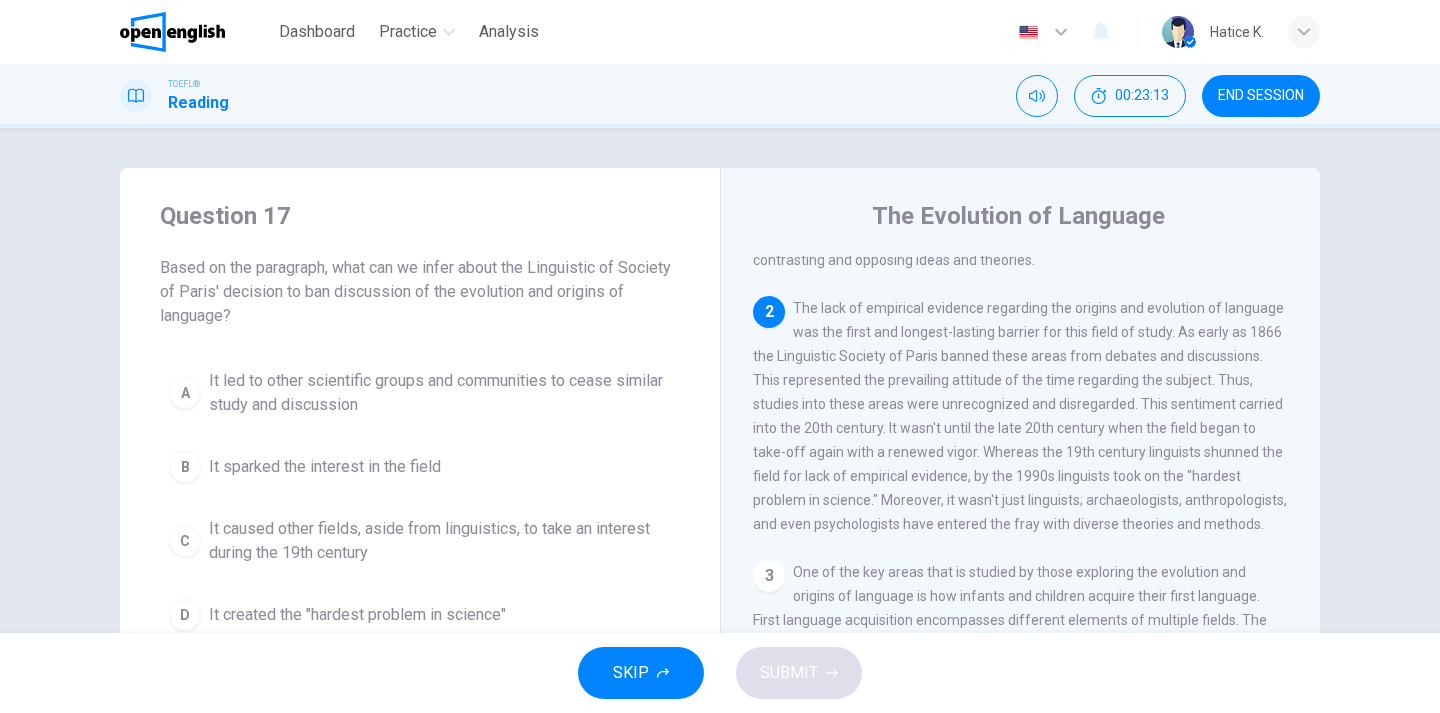 click on "END SESSION" at bounding box center [1261, 96] 